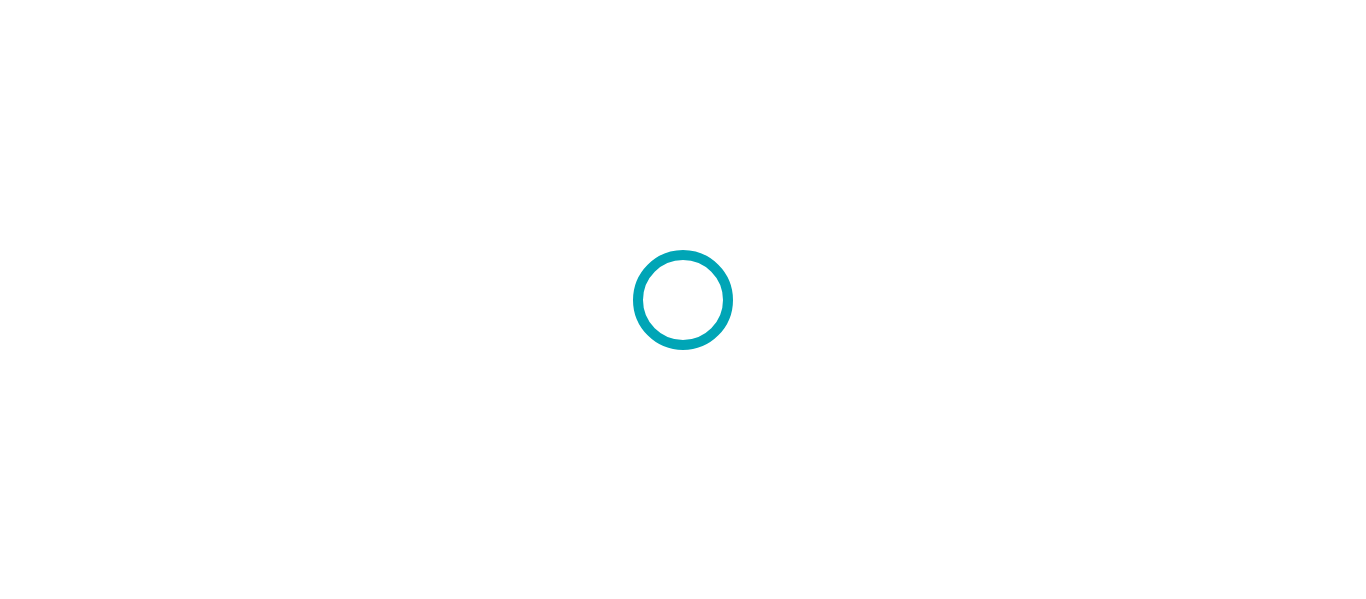 scroll, scrollTop: 0, scrollLeft: 0, axis: both 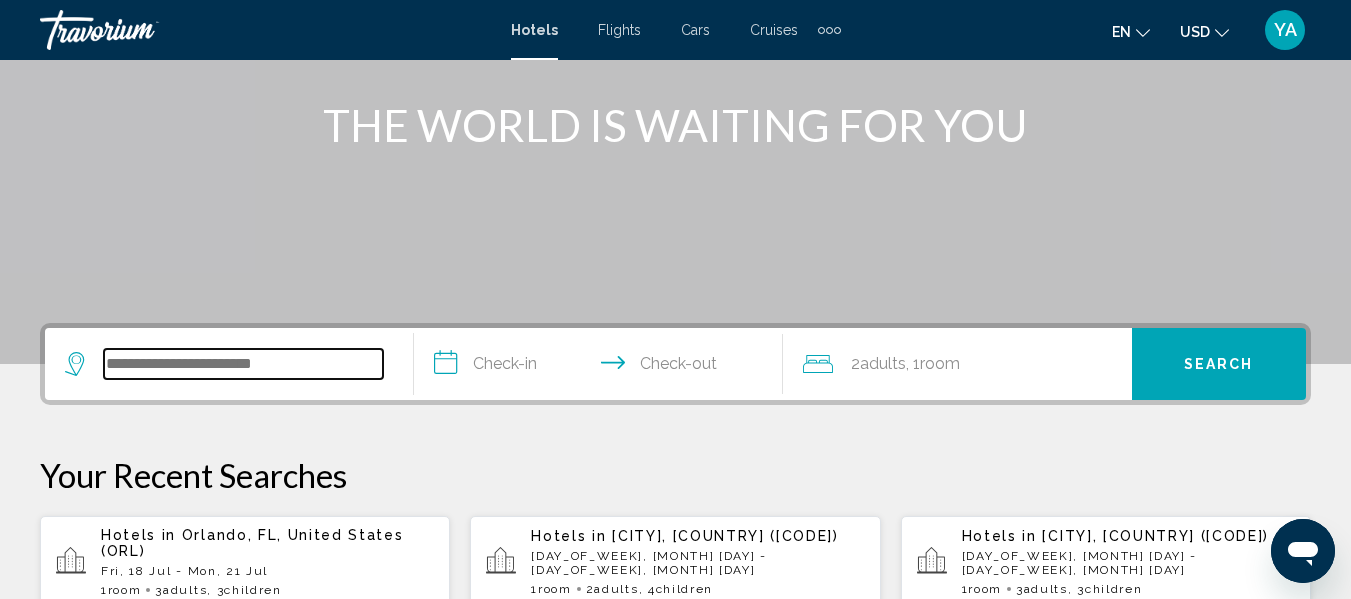 click at bounding box center [243, 364] 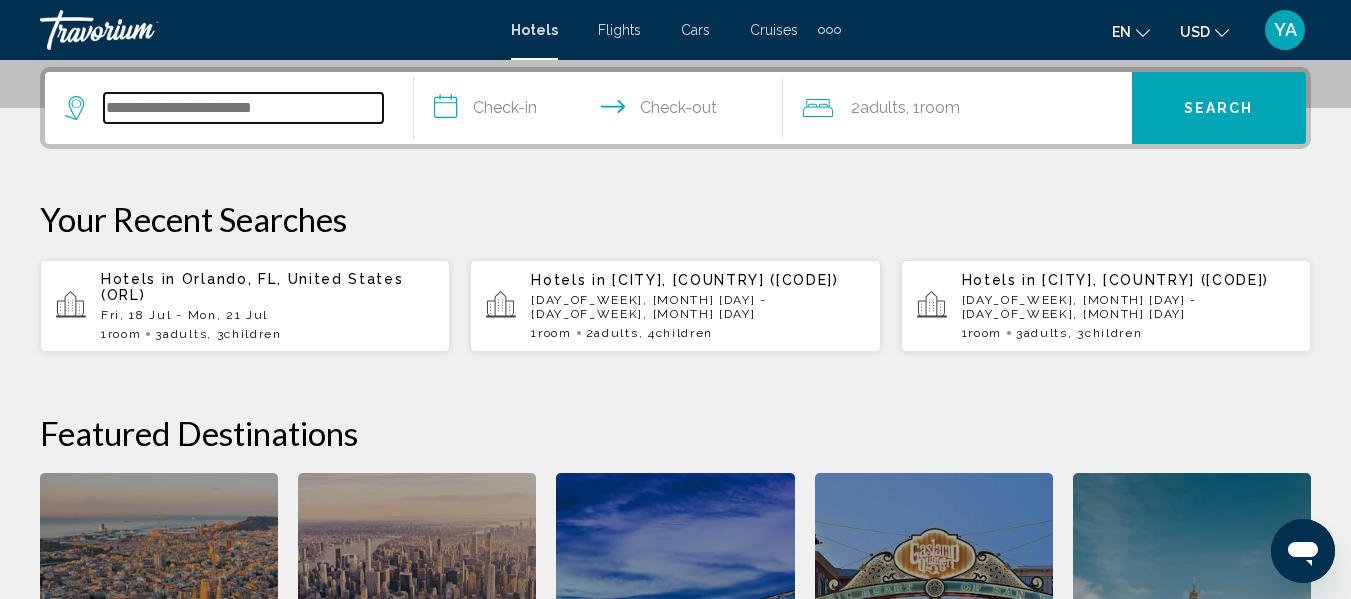 scroll, scrollTop: 494, scrollLeft: 0, axis: vertical 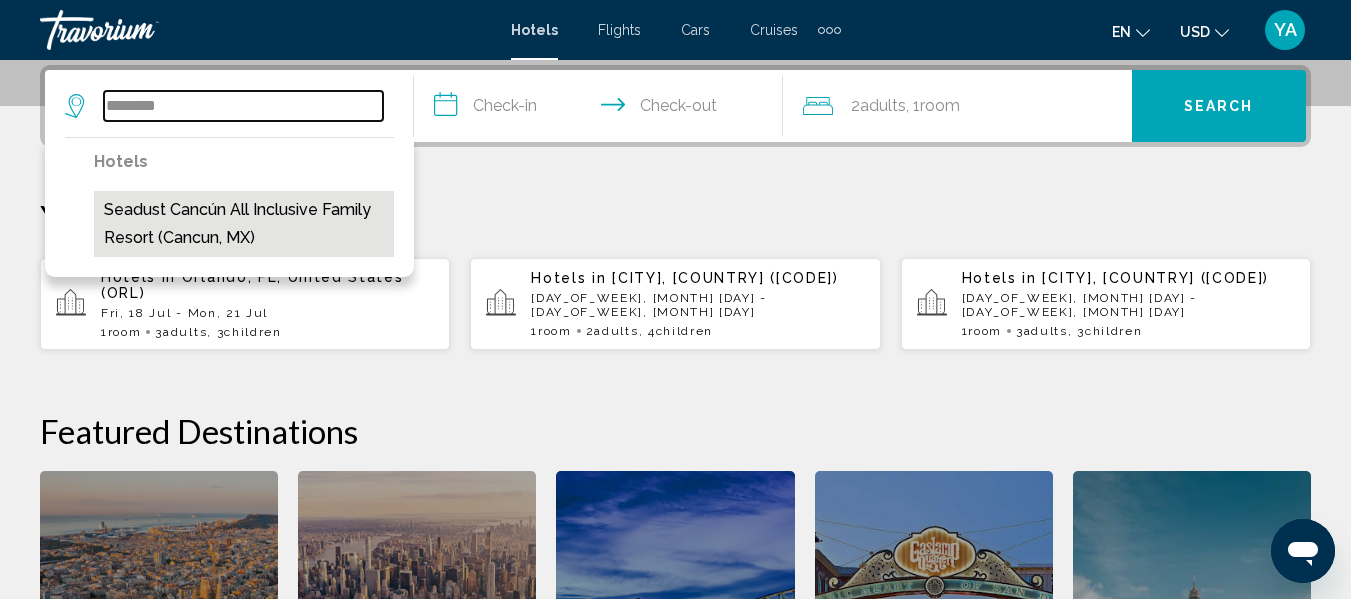 type on "*******" 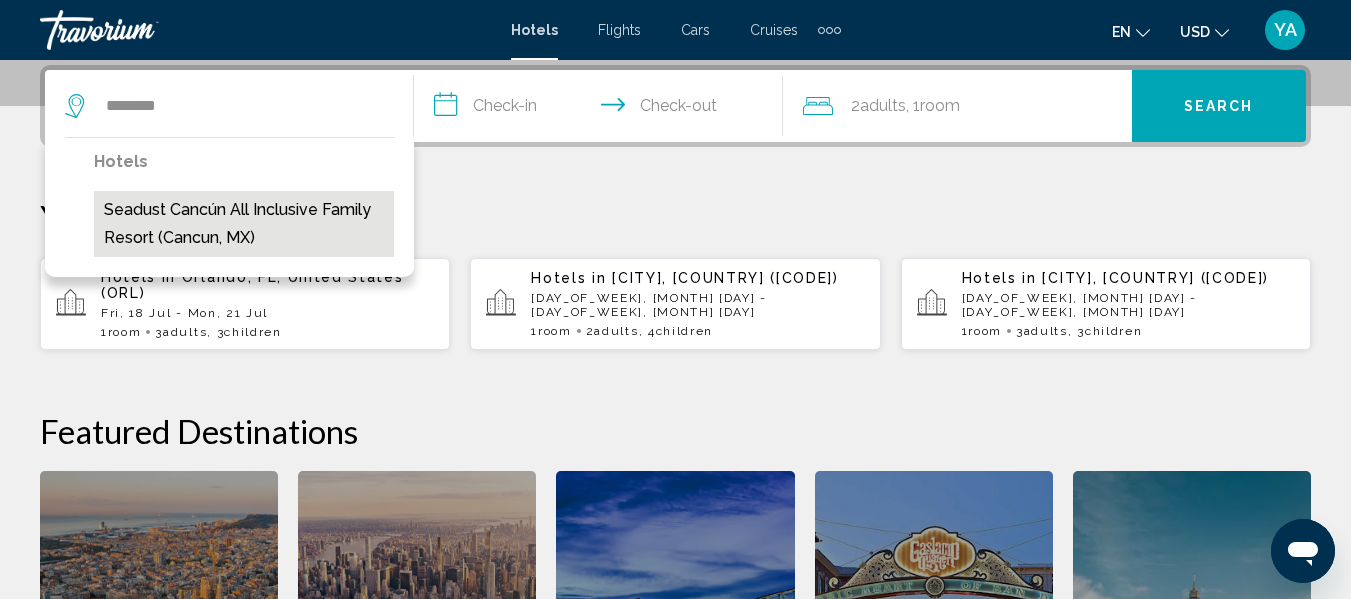 click on "Seadust Cancún All Inclusive Family Resort (Cancun, MX)" at bounding box center (244, 224) 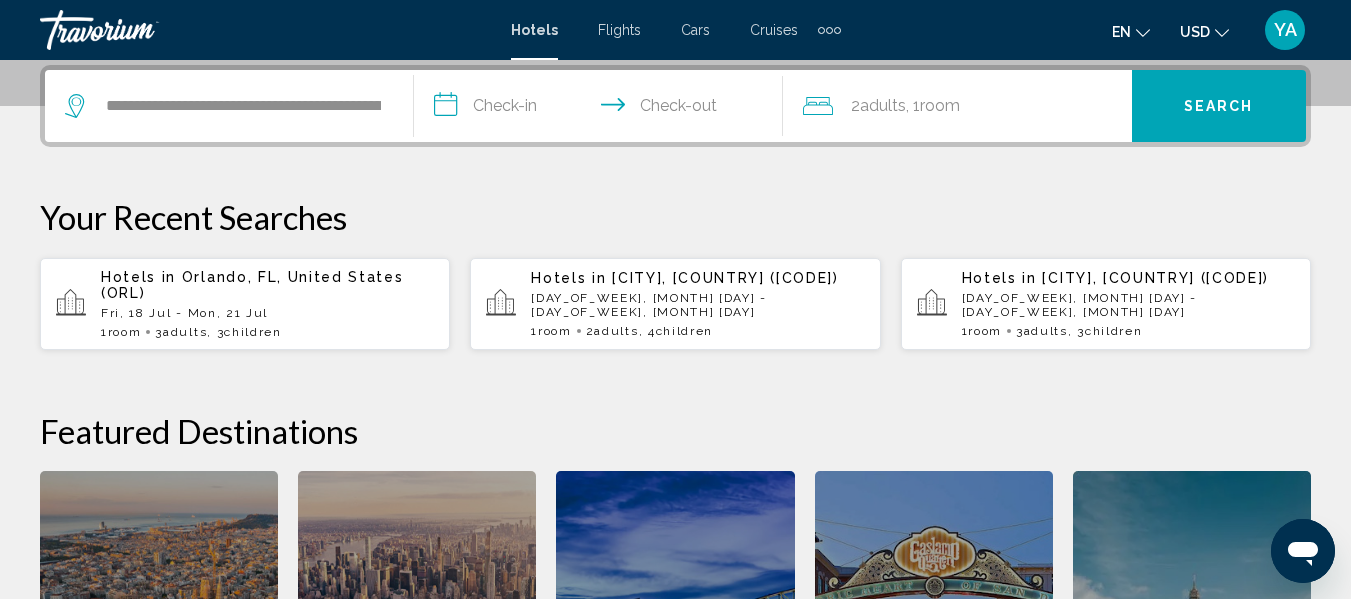 click on "**********" at bounding box center (602, 109) 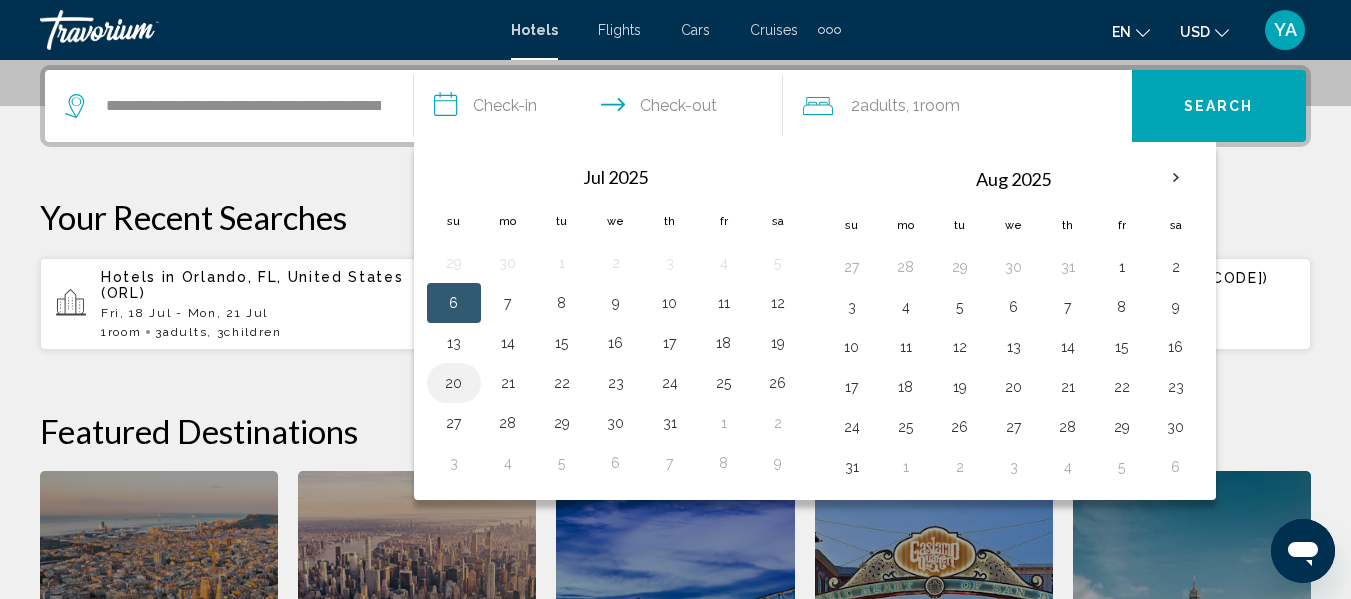click on "20" at bounding box center [454, 383] 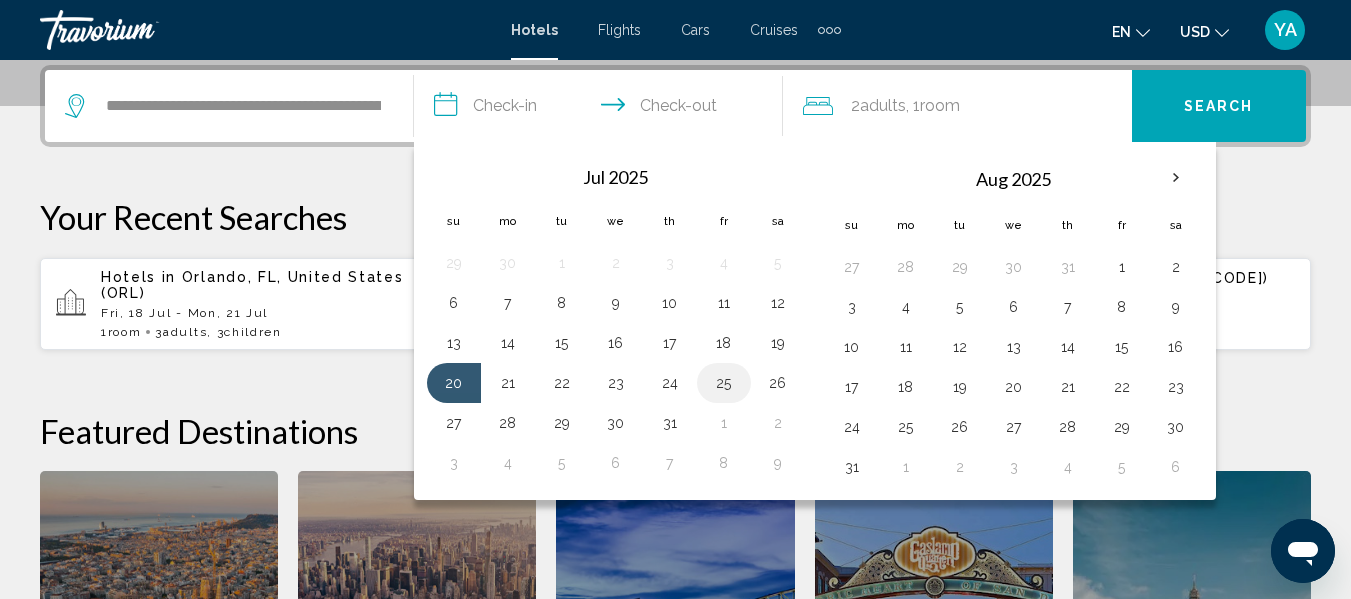 click on "25" at bounding box center [724, 383] 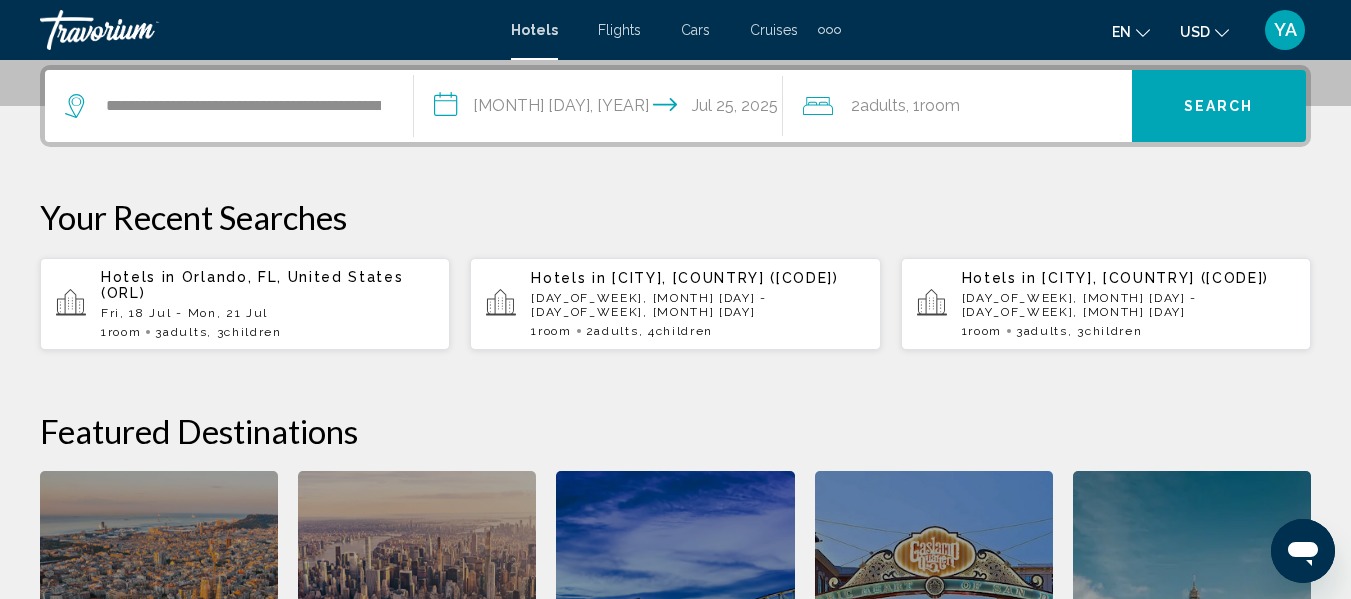 click on "2  Adult Adults , 1  Room rooms" at bounding box center [967, 106] 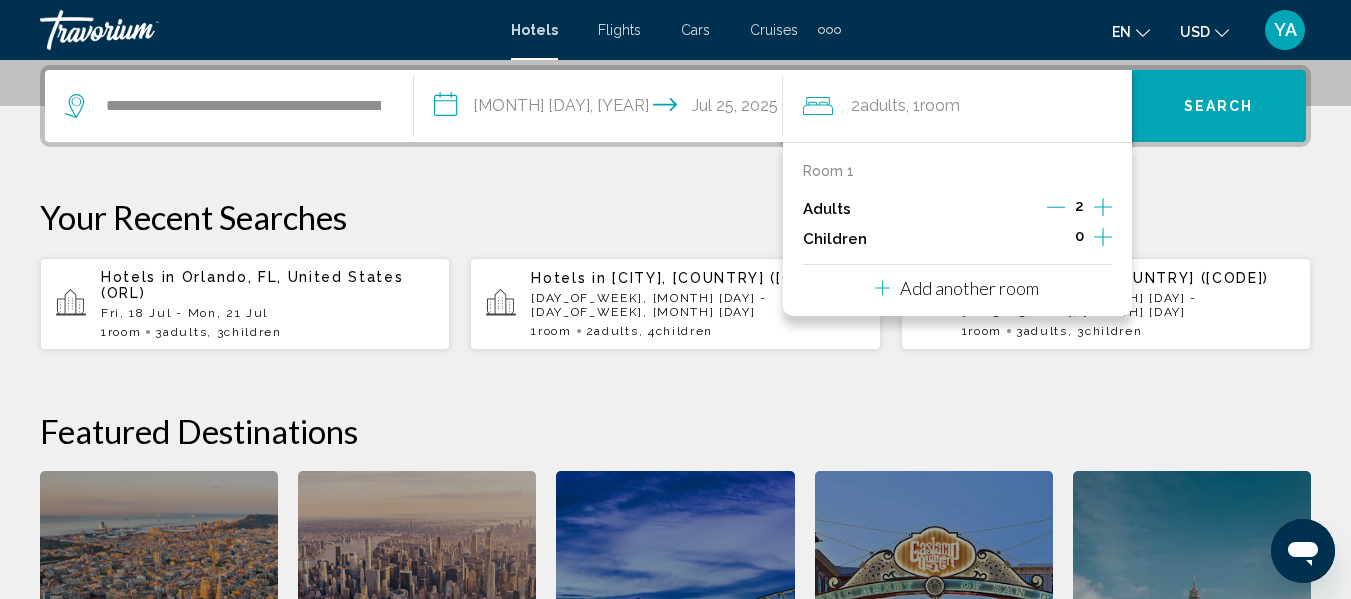 click at bounding box center (1103, 207) 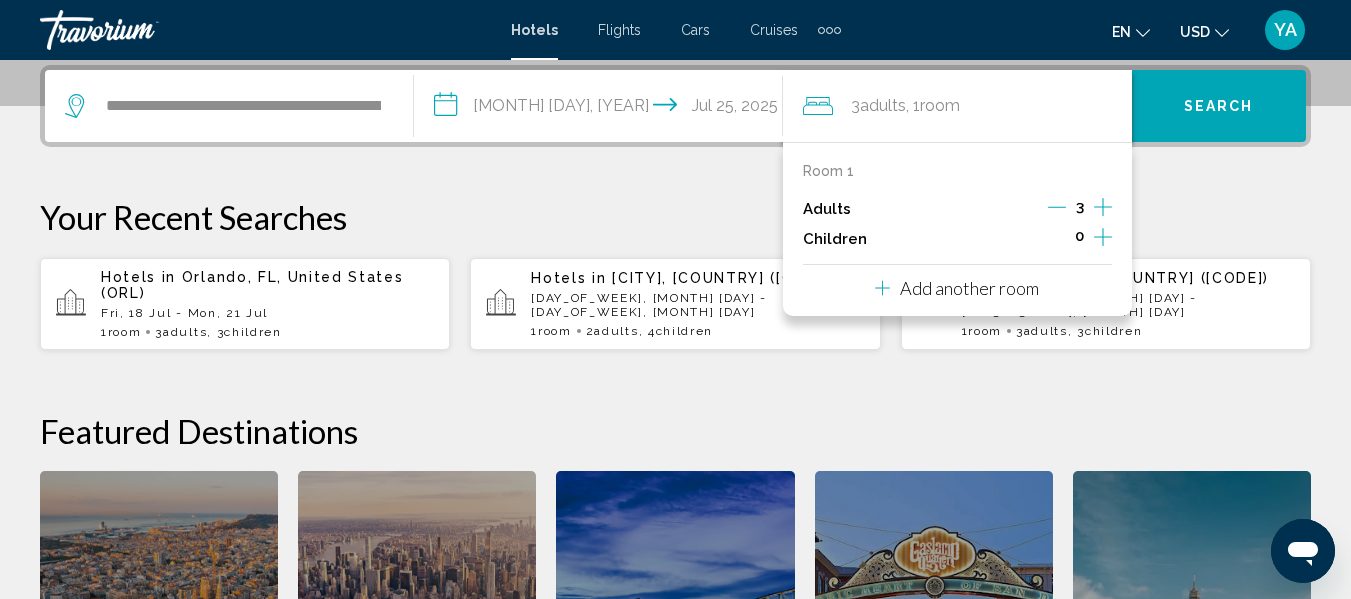 click at bounding box center (1103, 237) 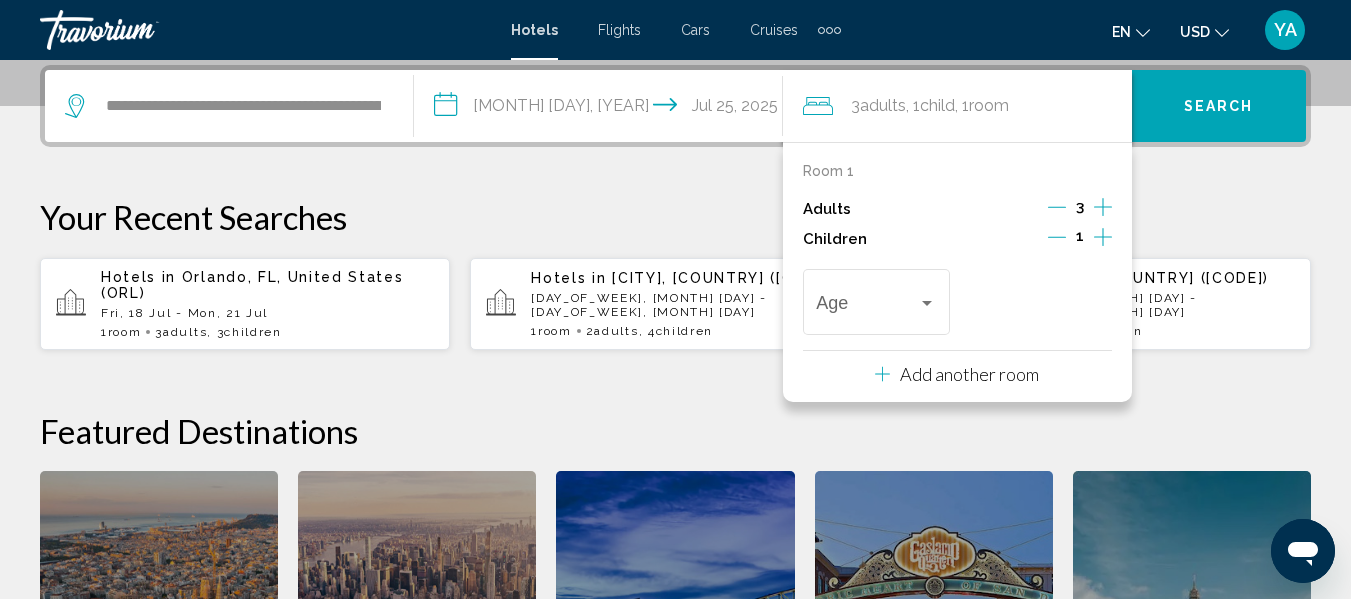click at bounding box center (1103, 237) 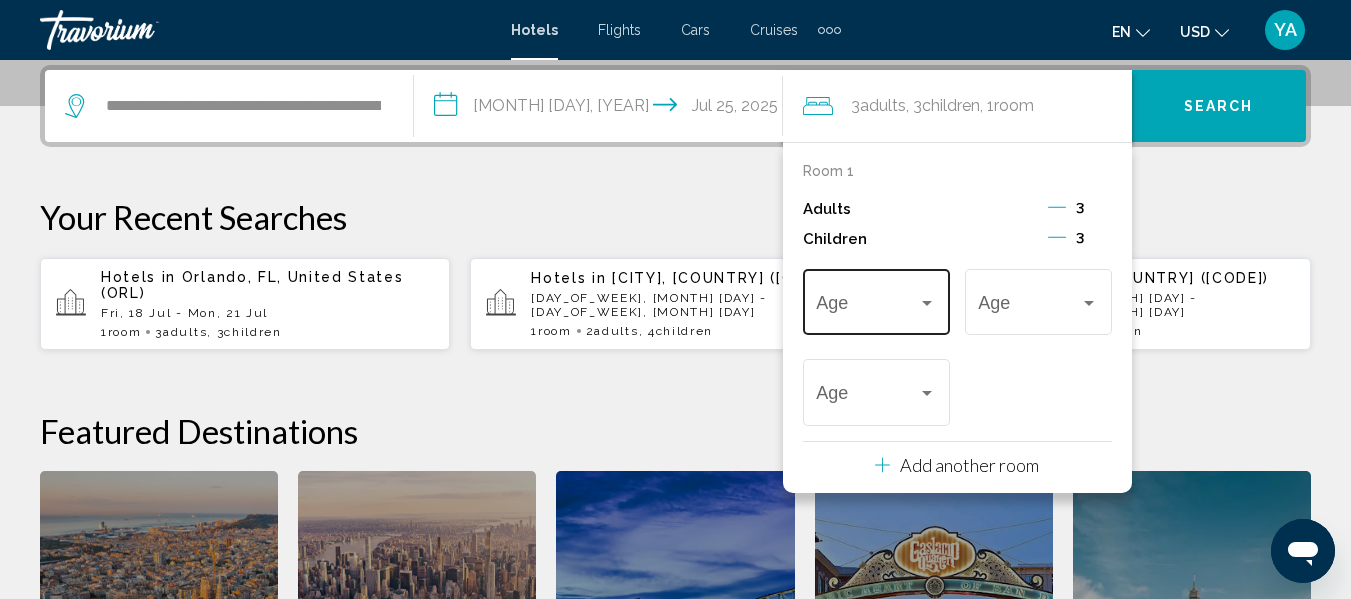click at bounding box center (867, 307) 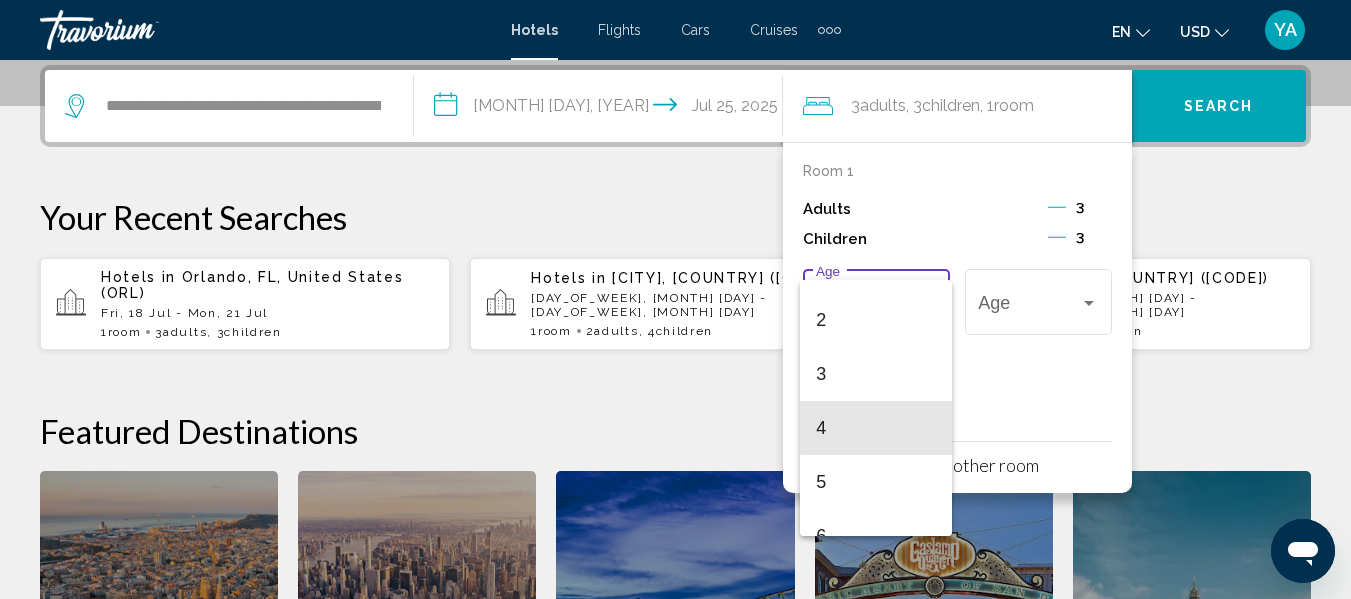 scroll, scrollTop: 162, scrollLeft: 0, axis: vertical 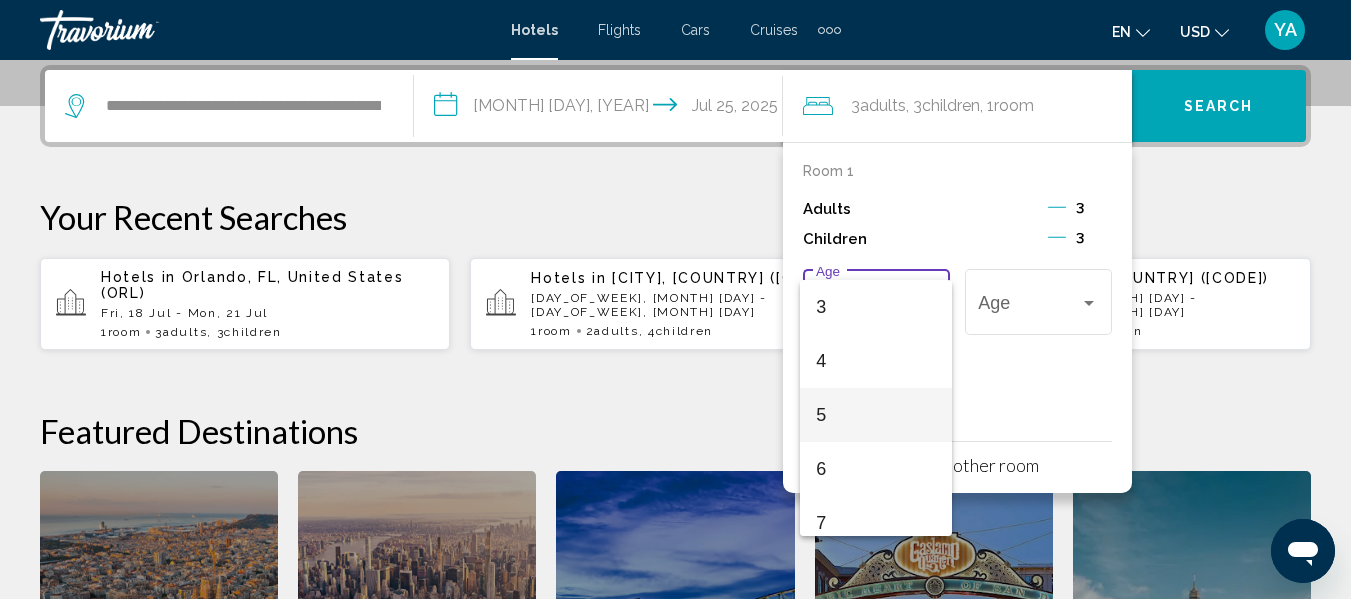 click on "5" at bounding box center (876, 415) 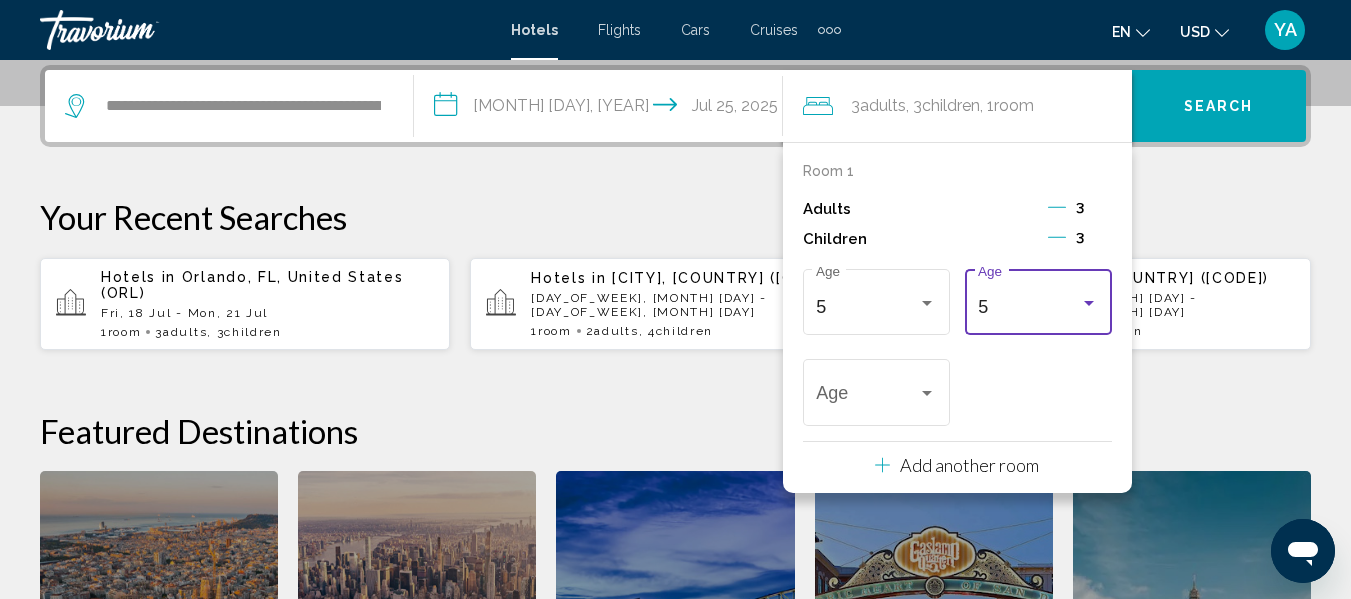 click on "5" at bounding box center (1038, 307) 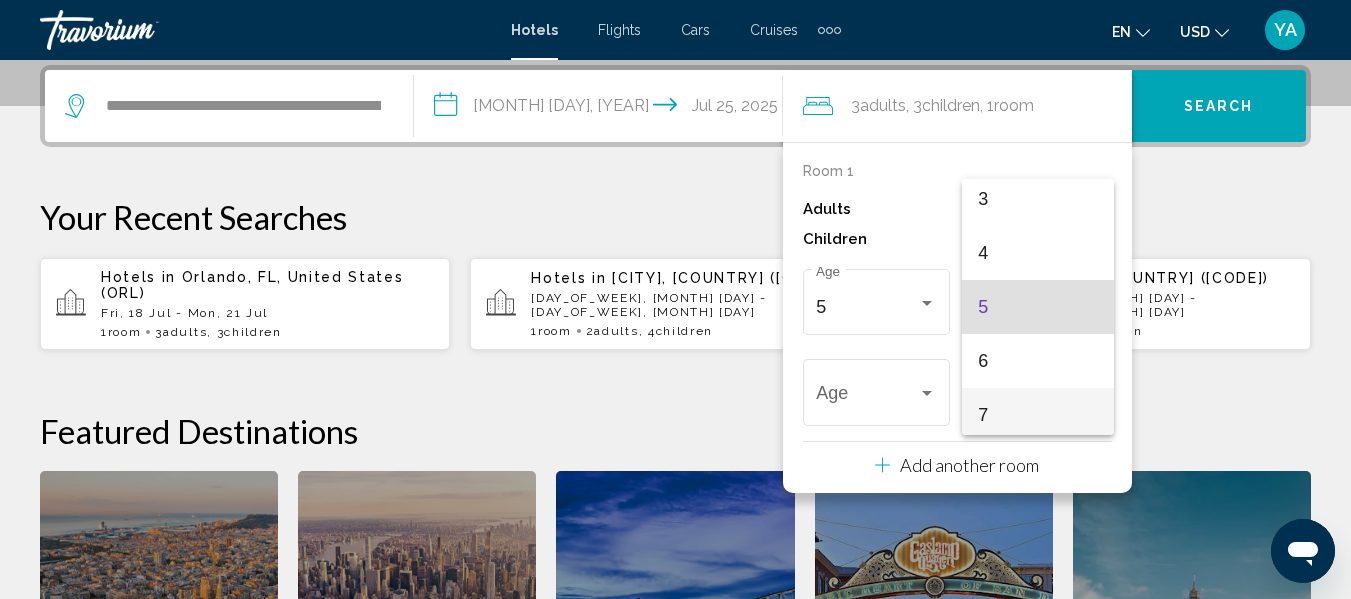 click on "7" at bounding box center [1038, 415] 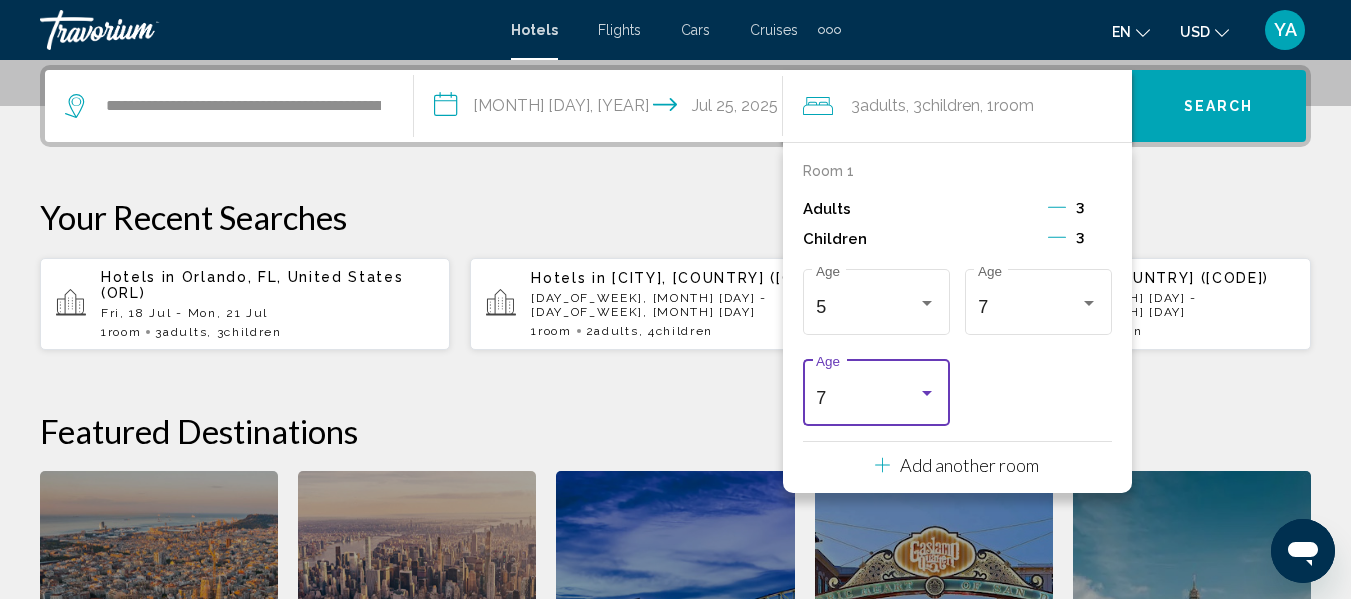 scroll, scrollTop: 176, scrollLeft: 0, axis: vertical 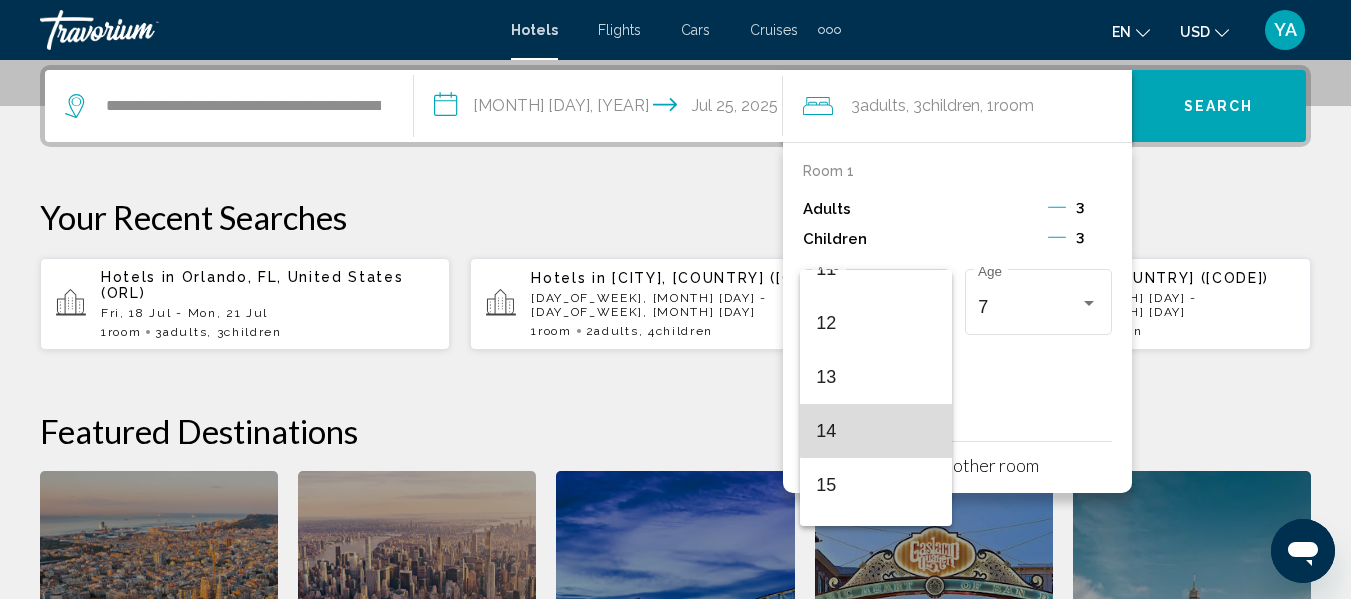 click on "14" at bounding box center [876, 431] 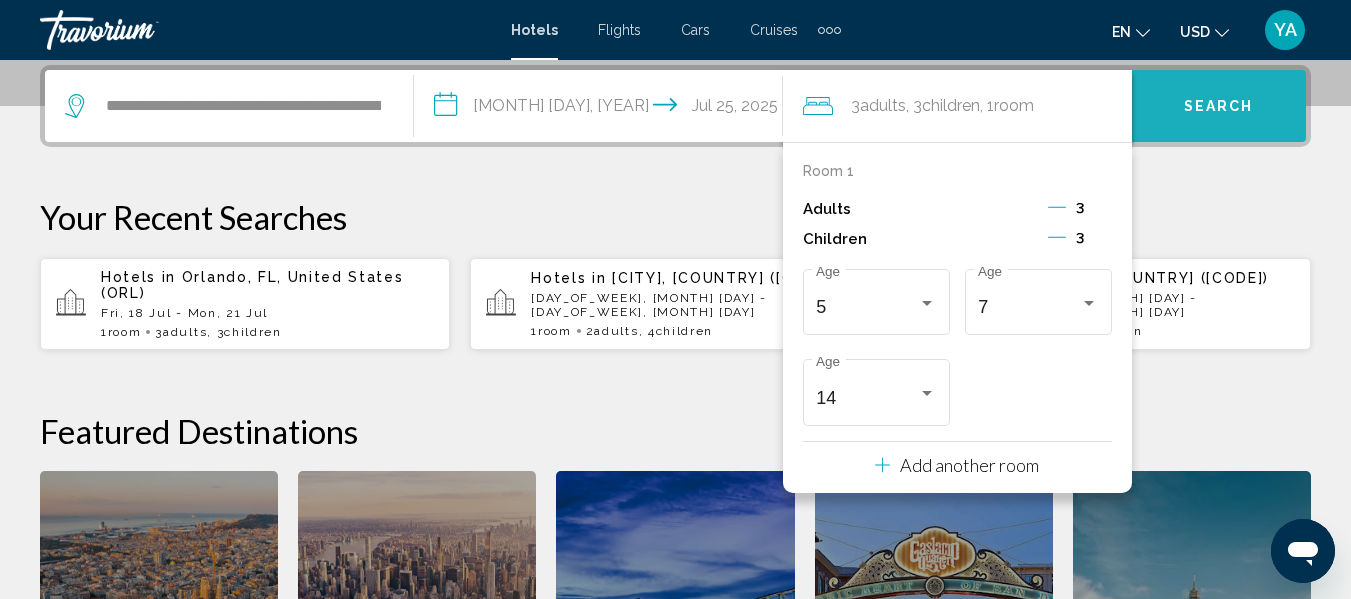 click on "Search" at bounding box center (1219, 106) 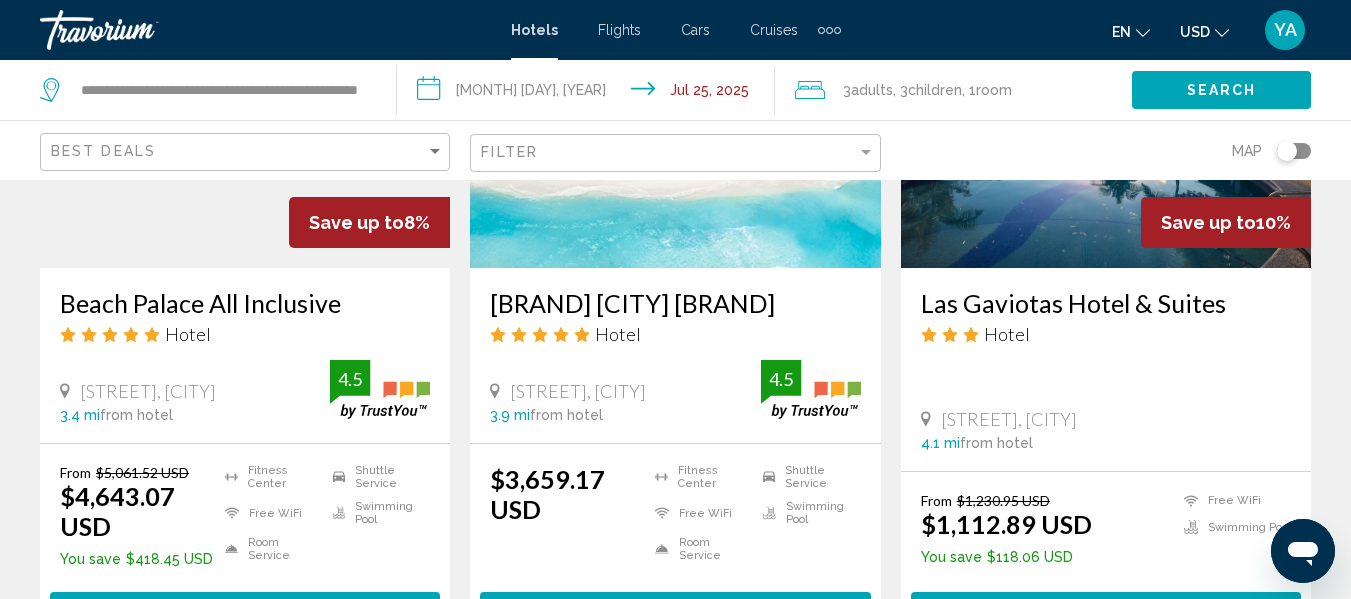 scroll, scrollTop: 2638, scrollLeft: 0, axis: vertical 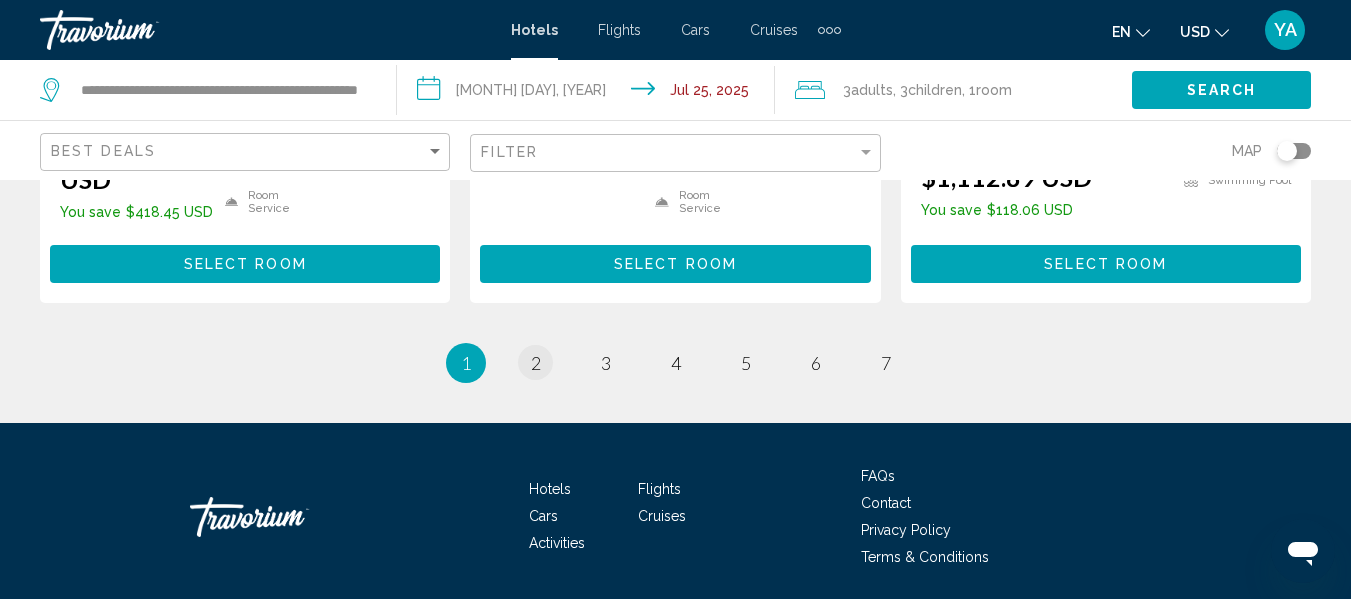 click on "page  2" at bounding box center (535, 362) 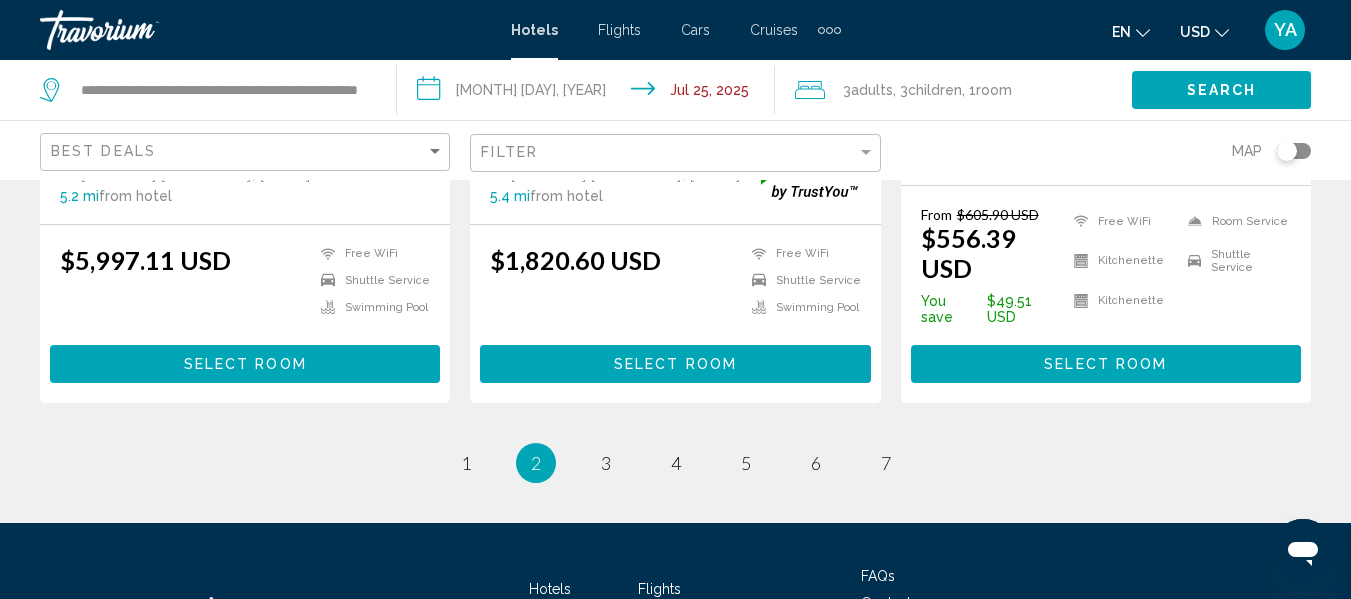 scroll, scrollTop: 3052, scrollLeft: 0, axis: vertical 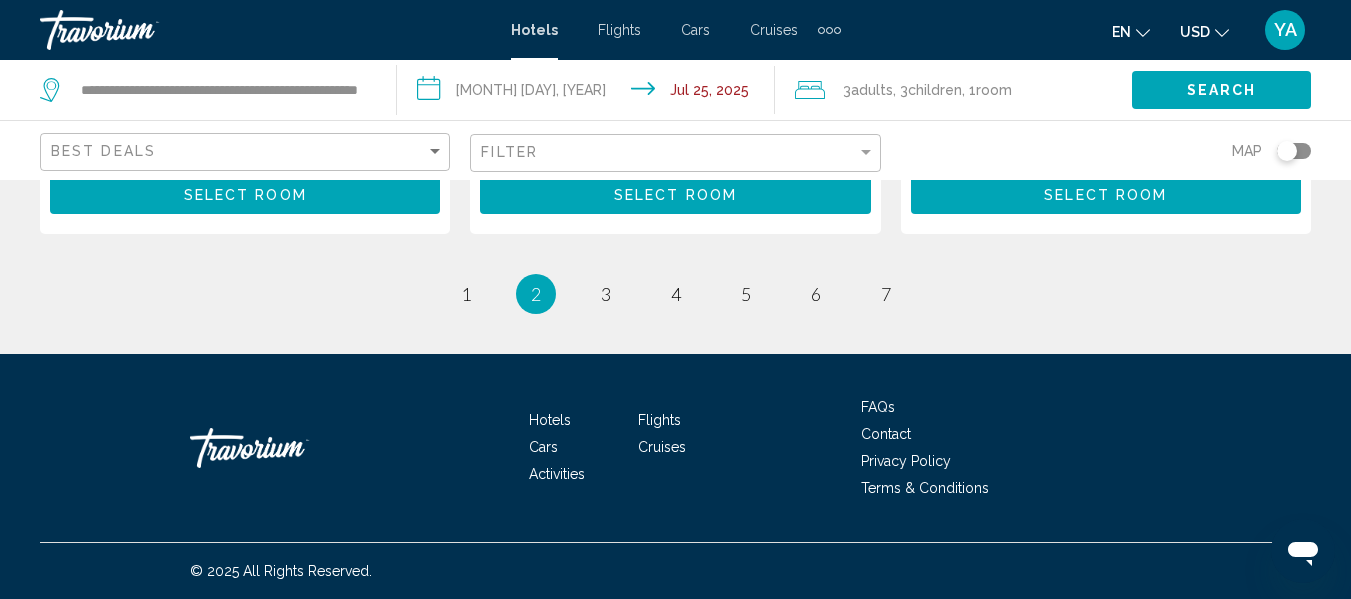 click on "Hotels Flights Cars Cruises Activities FAQs Contact Privacy Policy Terms & Conditions" at bounding box center [675, 448] 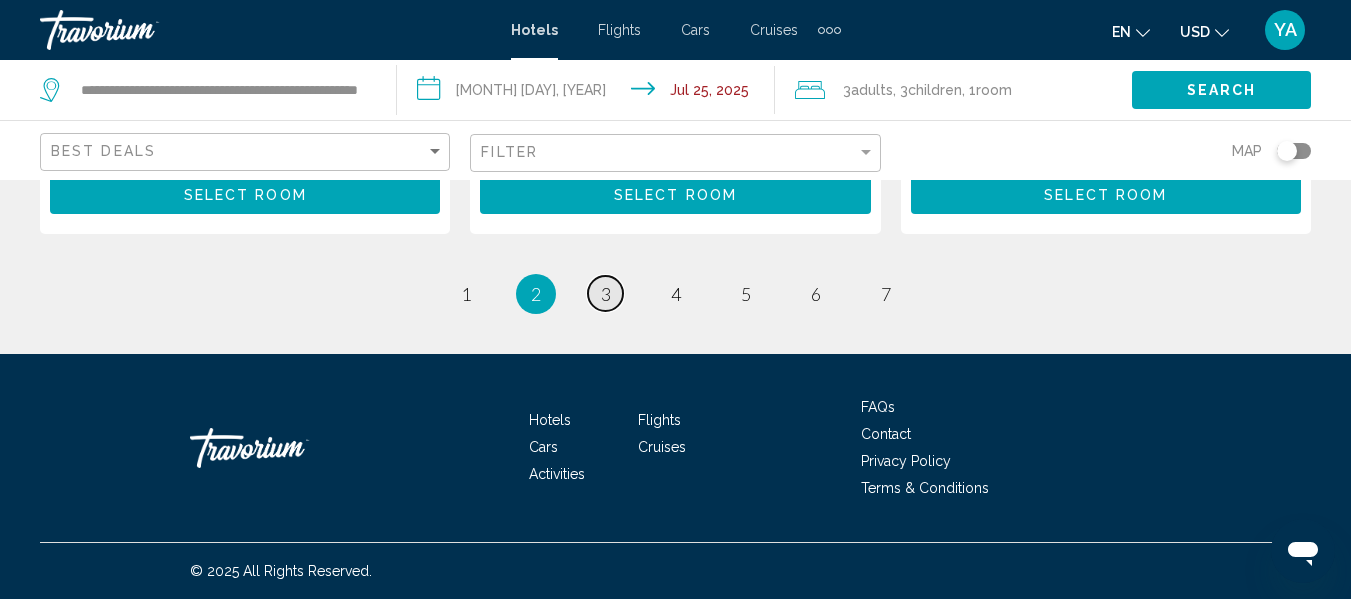 click on "3" at bounding box center (466, 294) 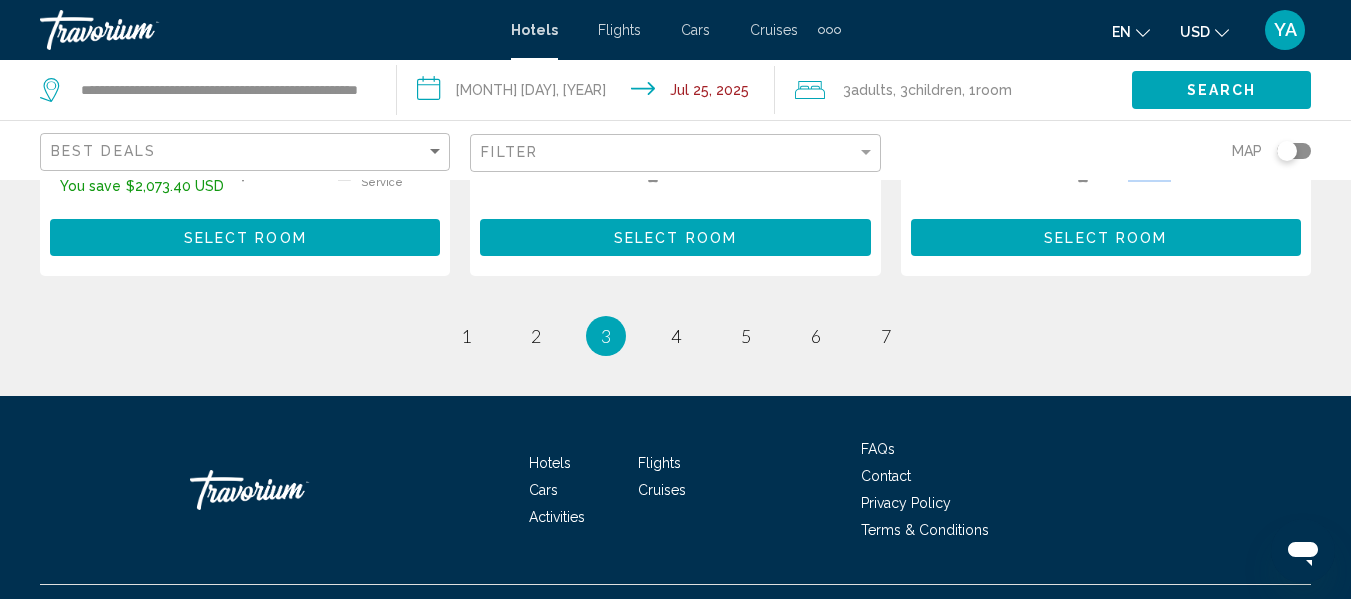 scroll, scrollTop: 2979, scrollLeft: 0, axis: vertical 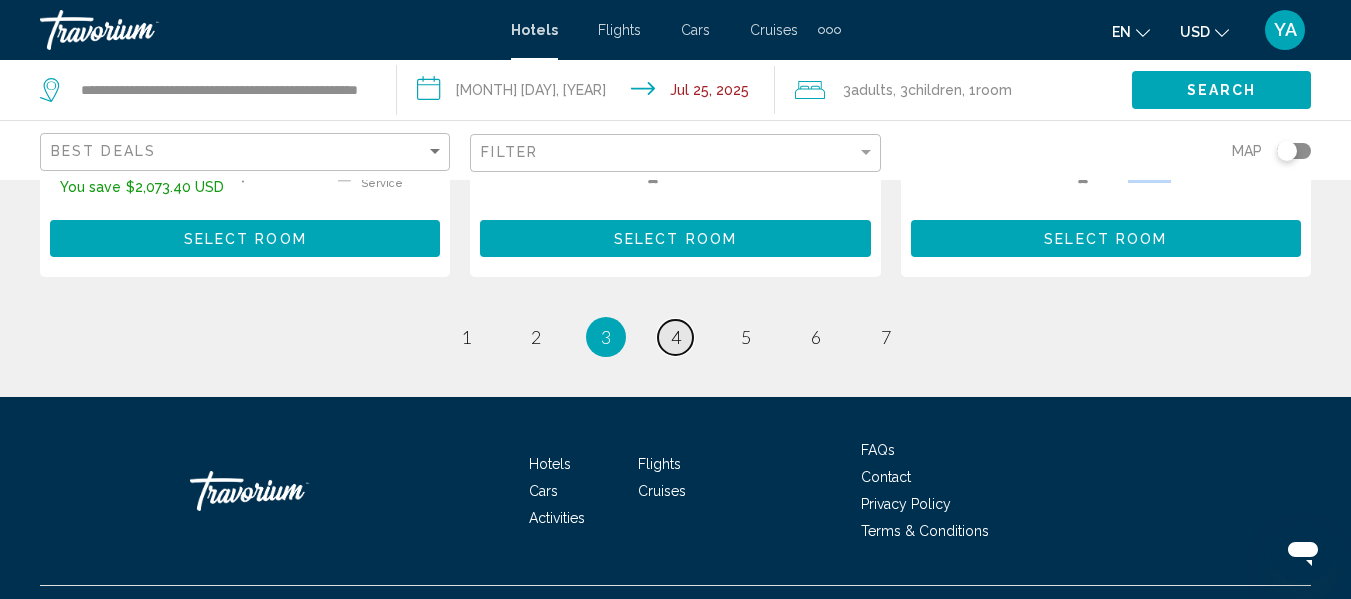 click on "page  4" at bounding box center (465, 337) 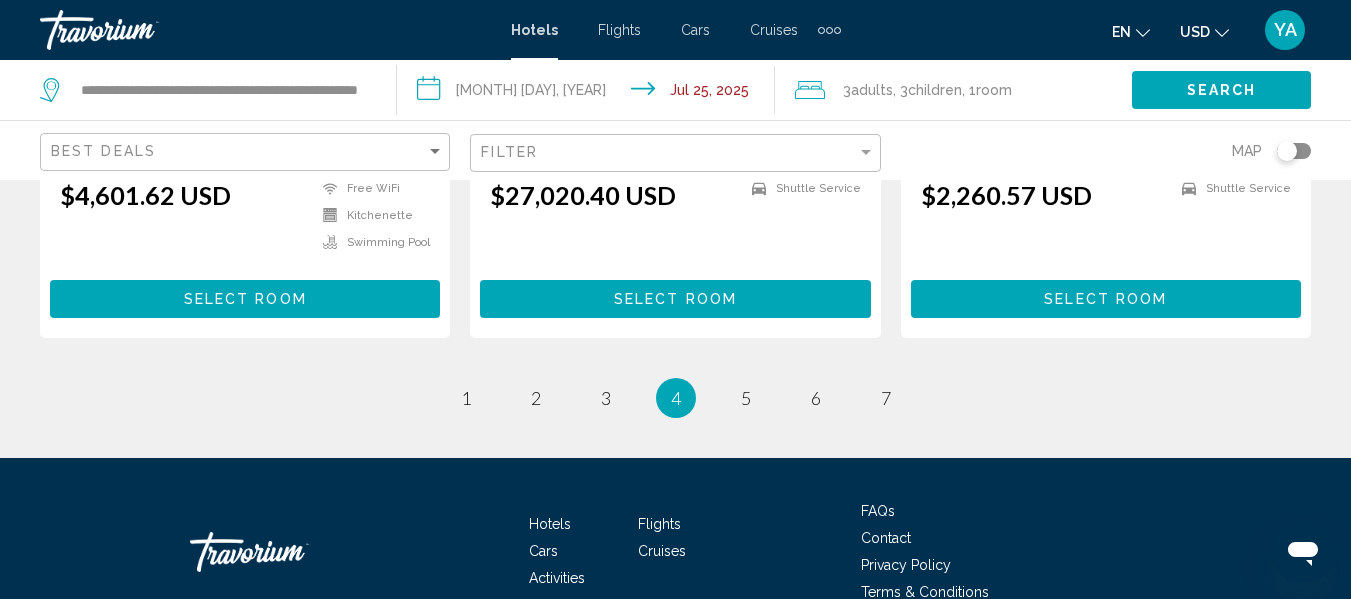 scroll, scrollTop: 2954, scrollLeft: 0, axis: vertical 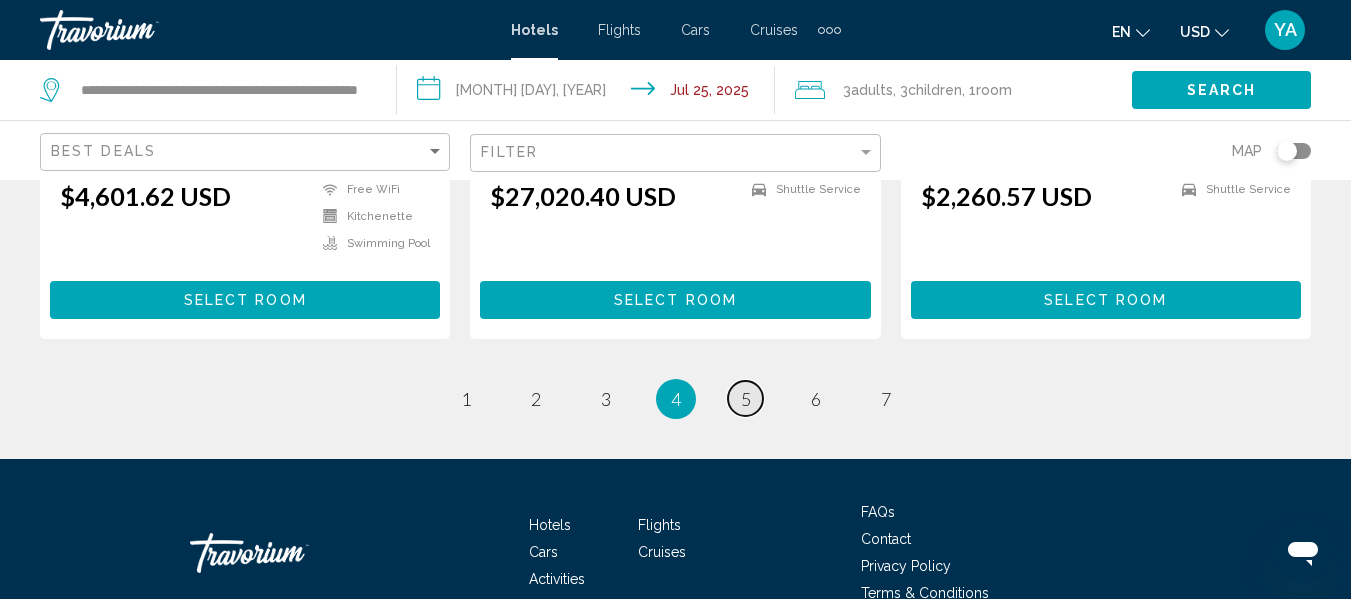 click on "5" at bounding box center [466, 399] 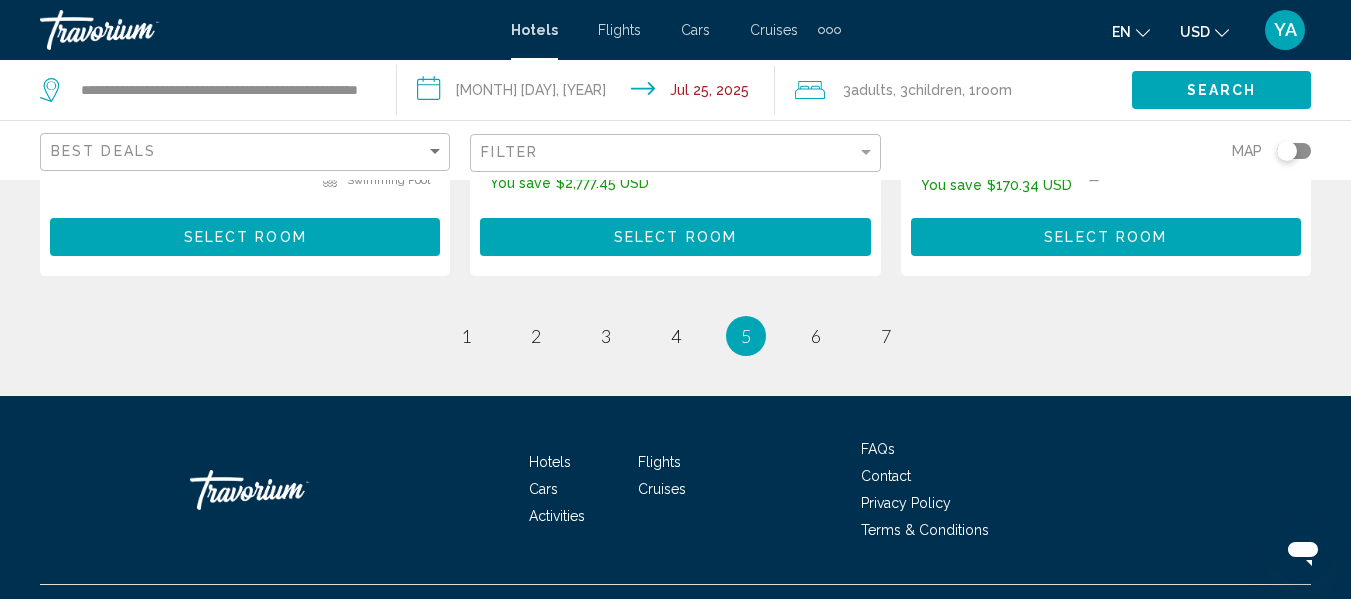 scroll, scrollTop: 2999, scrollLeft: 0, axis: vertical 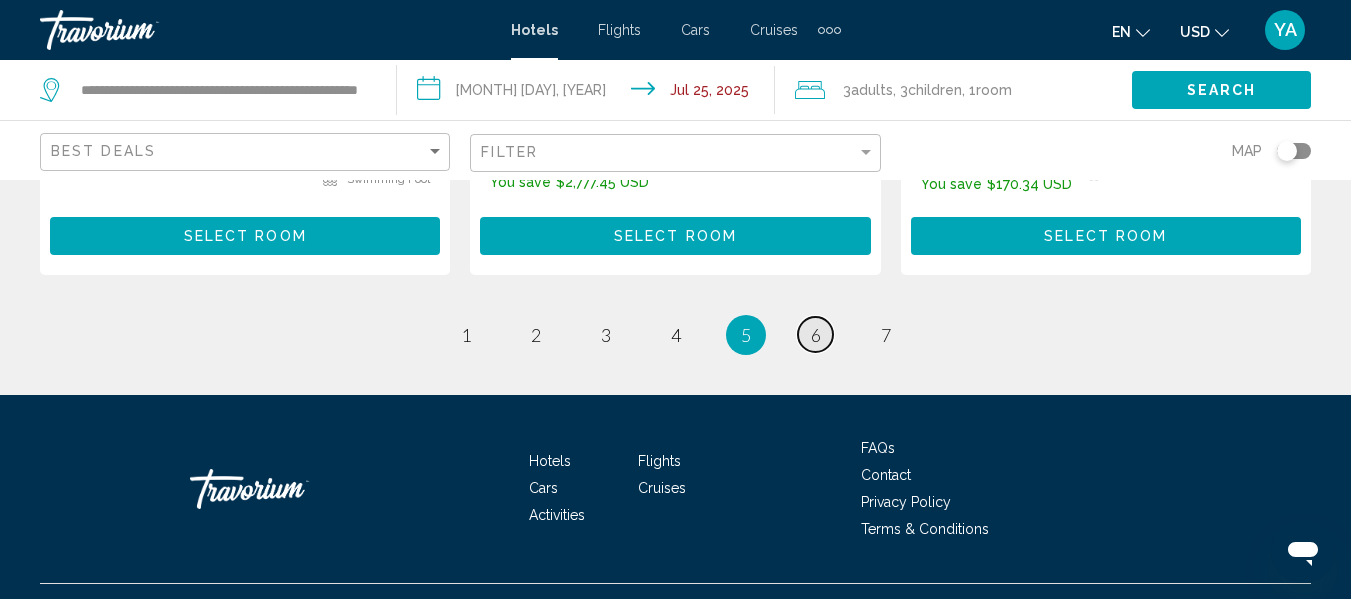 click on "page  6" at bounding box center (465, 334) 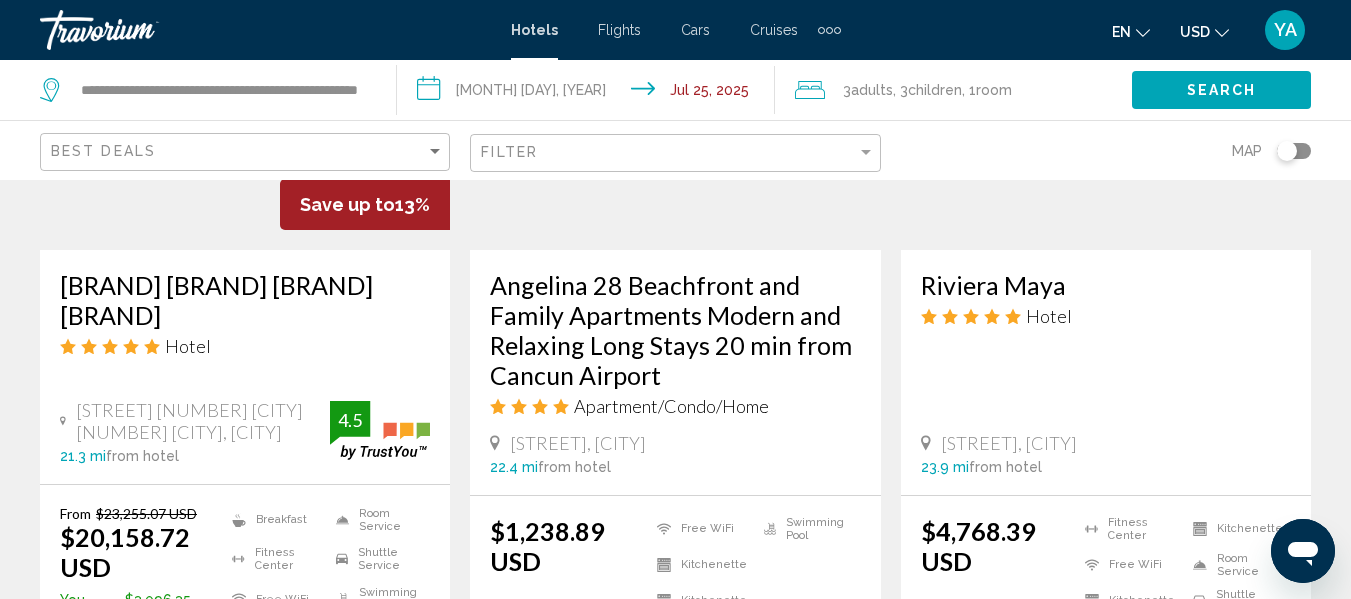 scroll, scrollTop: 2615, scrollLeft: 0, axis: vertical 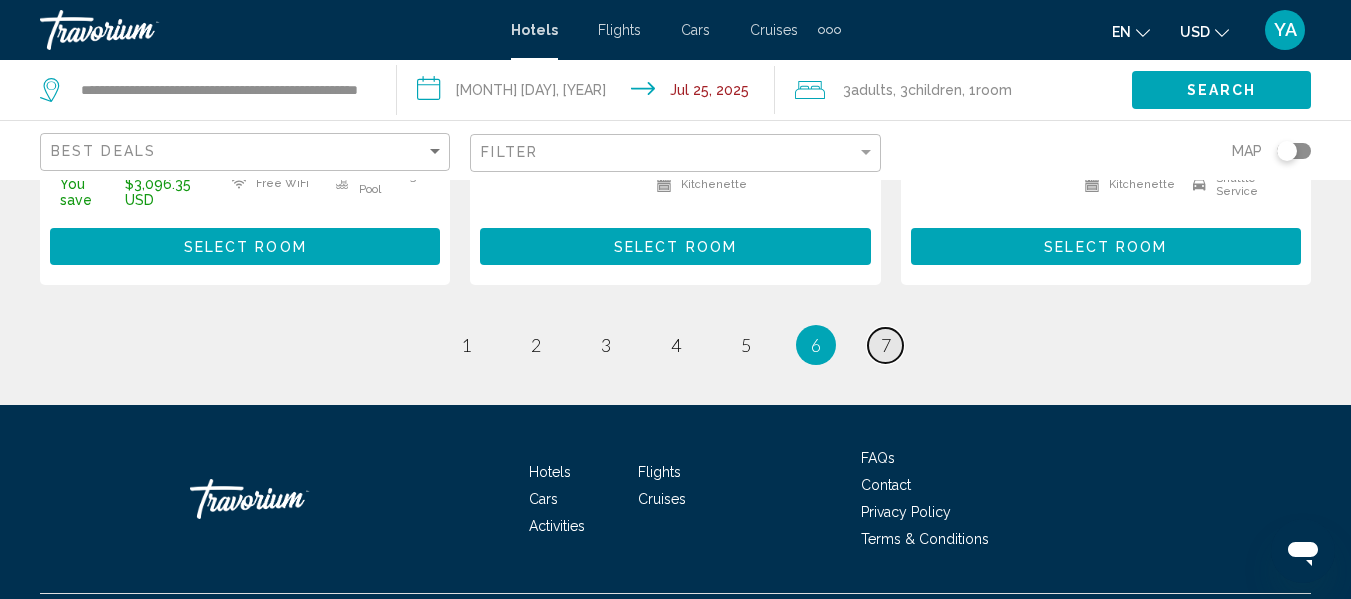 click on "7" at bounding box center (466, 345) 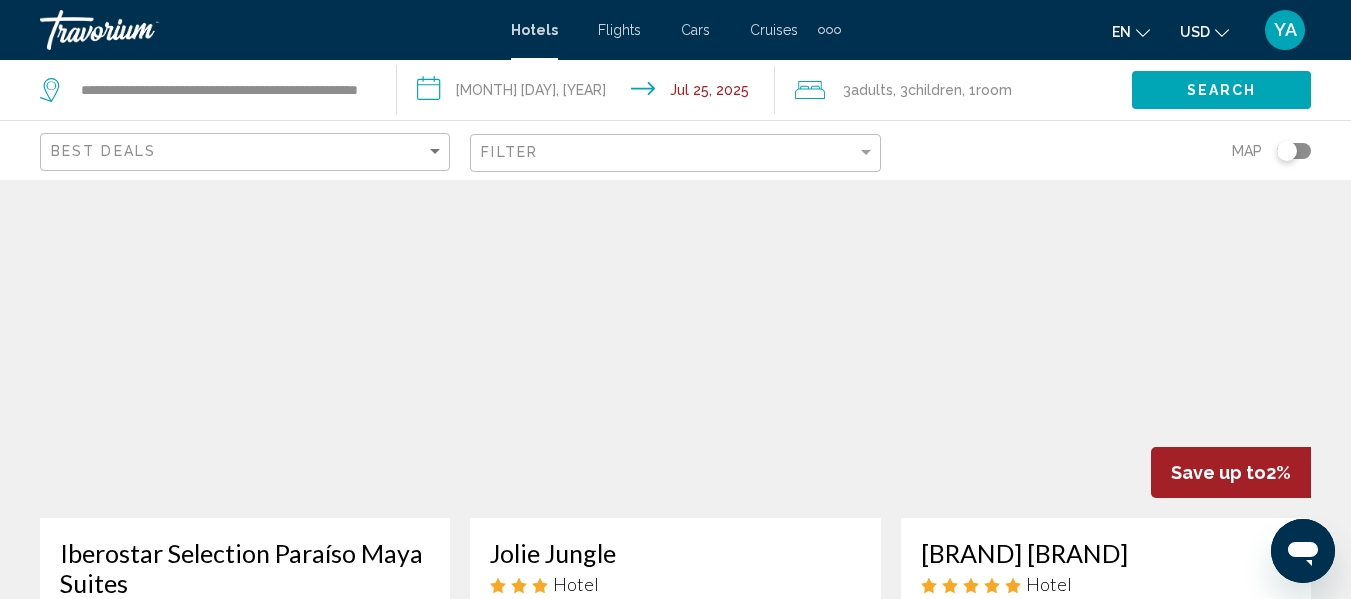 scroll, scrollTop: 0, scrollLeft: 0, axis: both 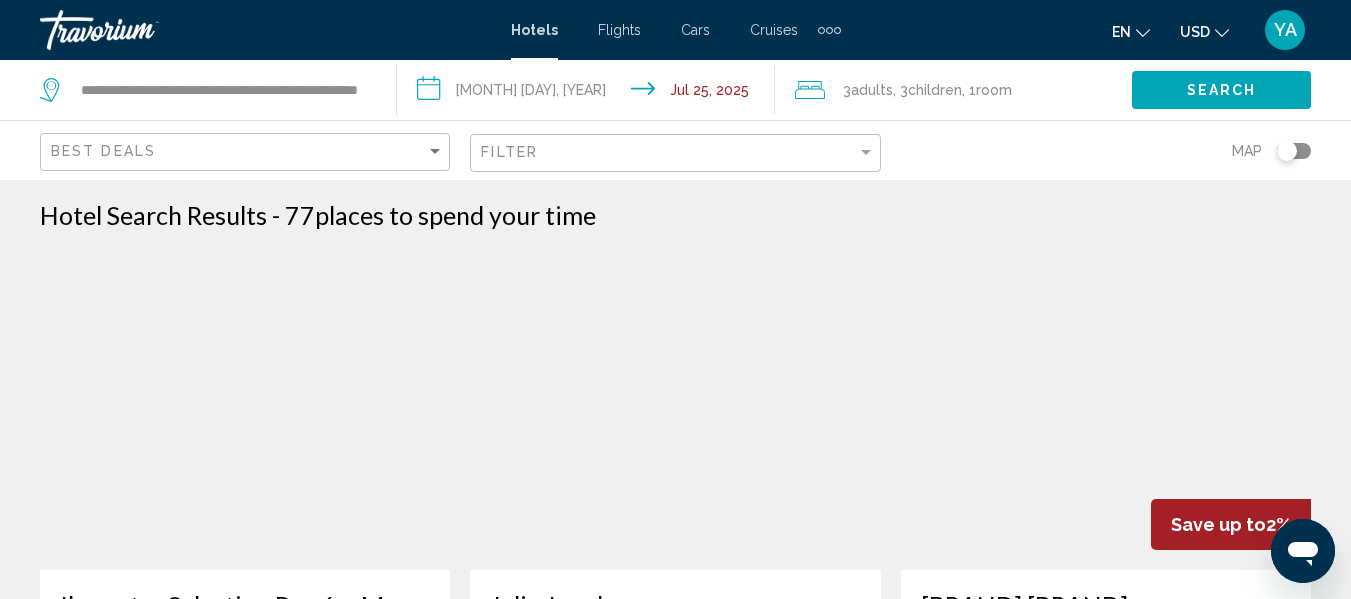 click at bounding box center (1106, 410) 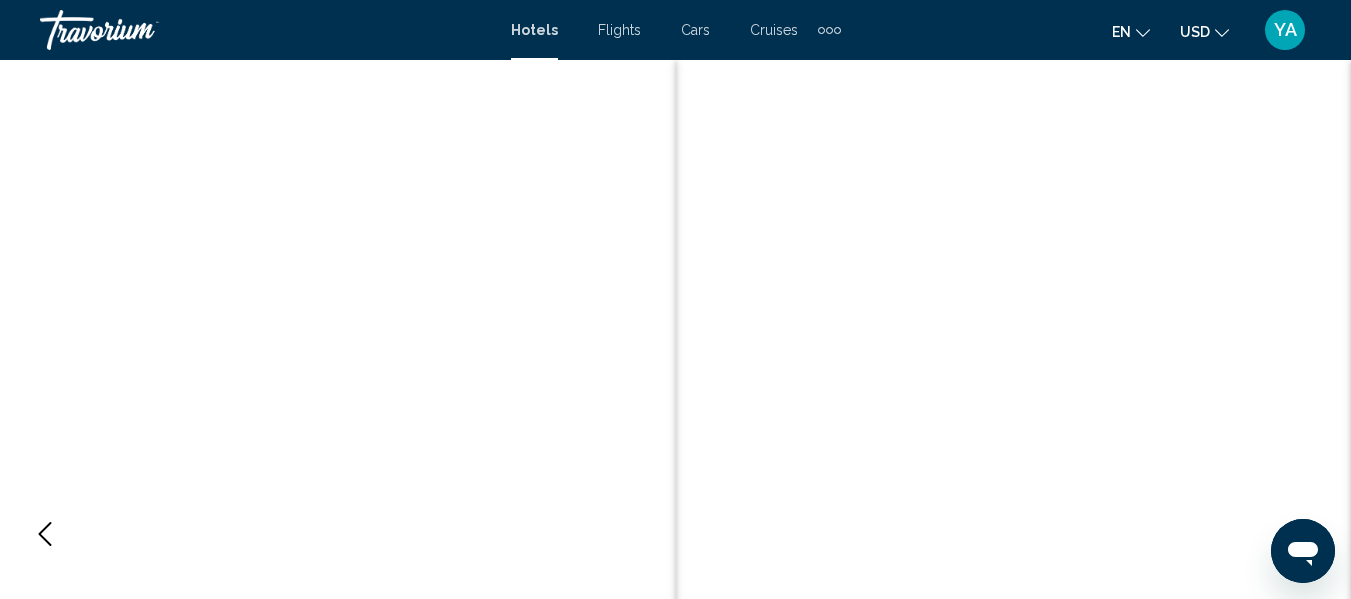 scroll, scrollTop: 336, scrollLeft: 0, axis: vertical 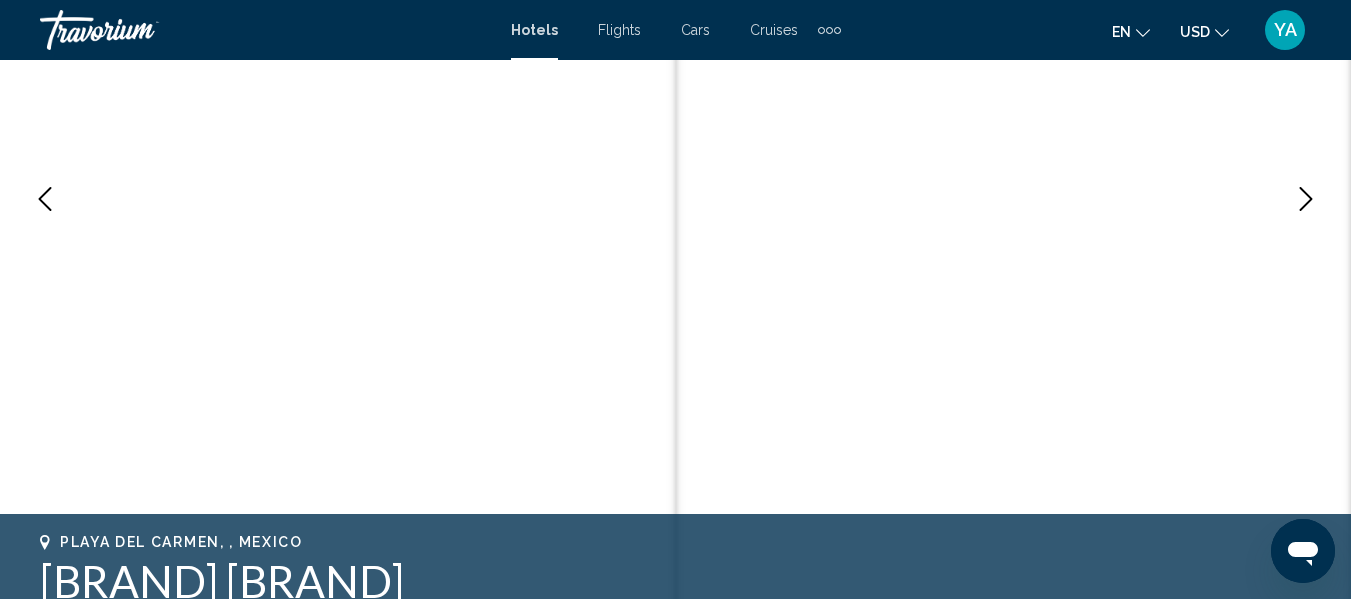 click at bounding box center [1306, 199] 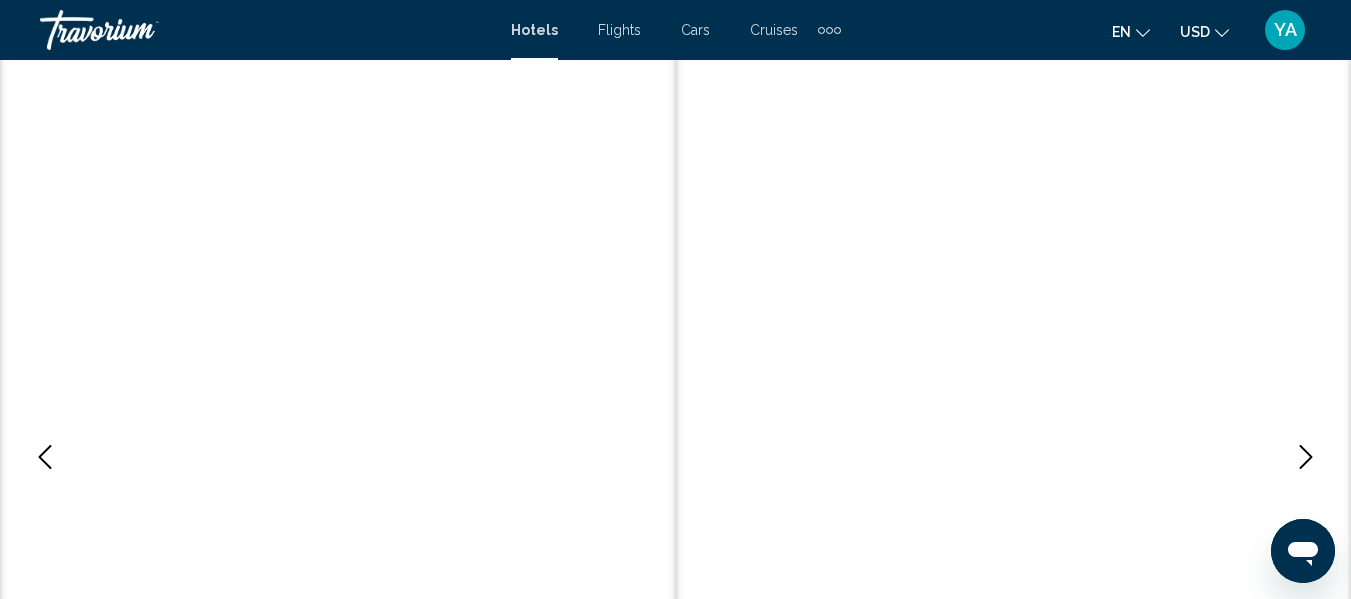 scroll, scrollTop: 0, scrollLeft: 0, axis: both 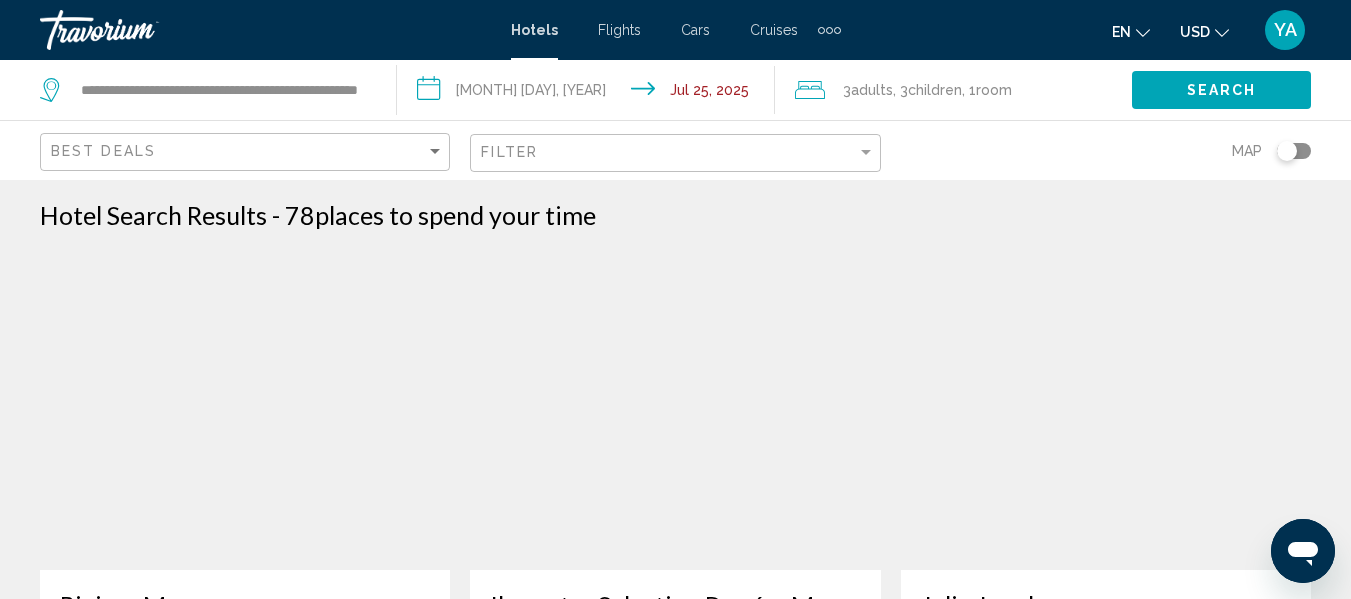 click on "**********" at bounding box center (589, 93) 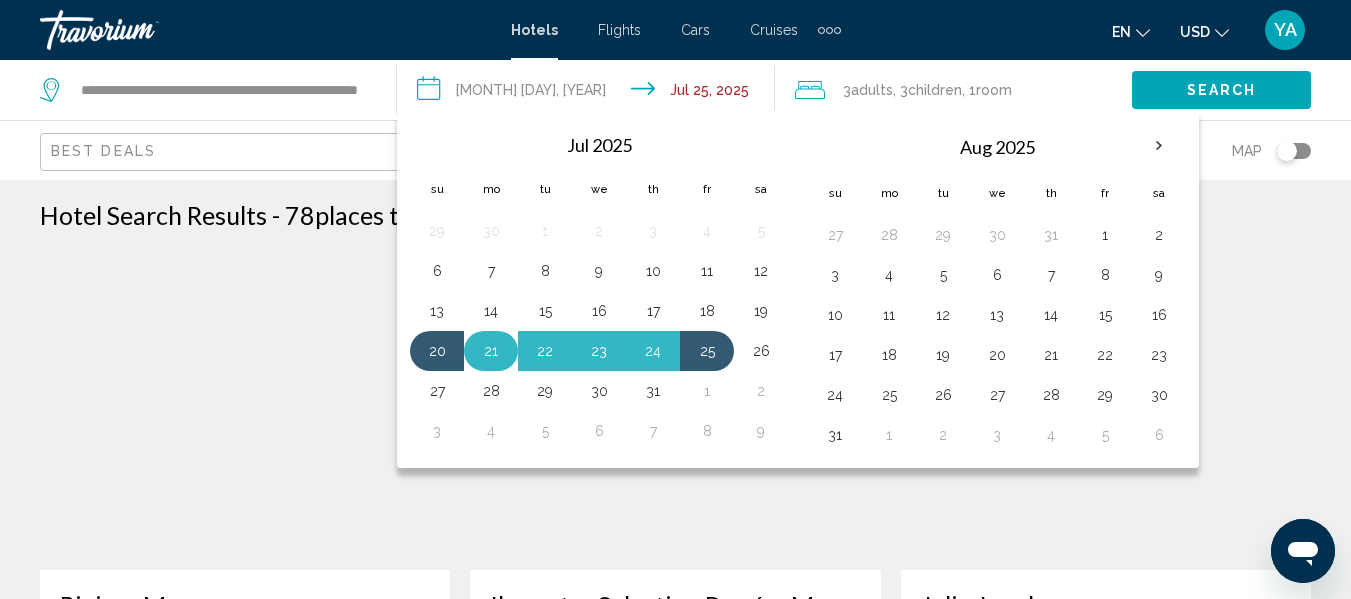 click on "21" at bounding box center (491, 351) 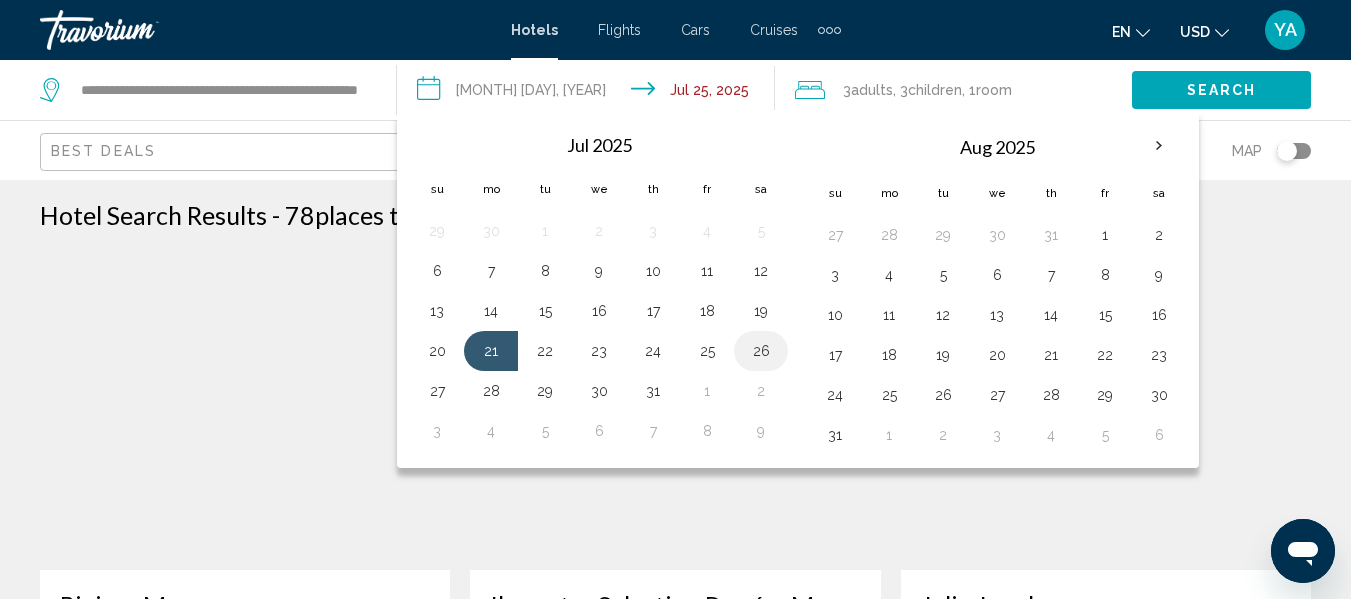 click on "26" at bounding box center [761, 351] 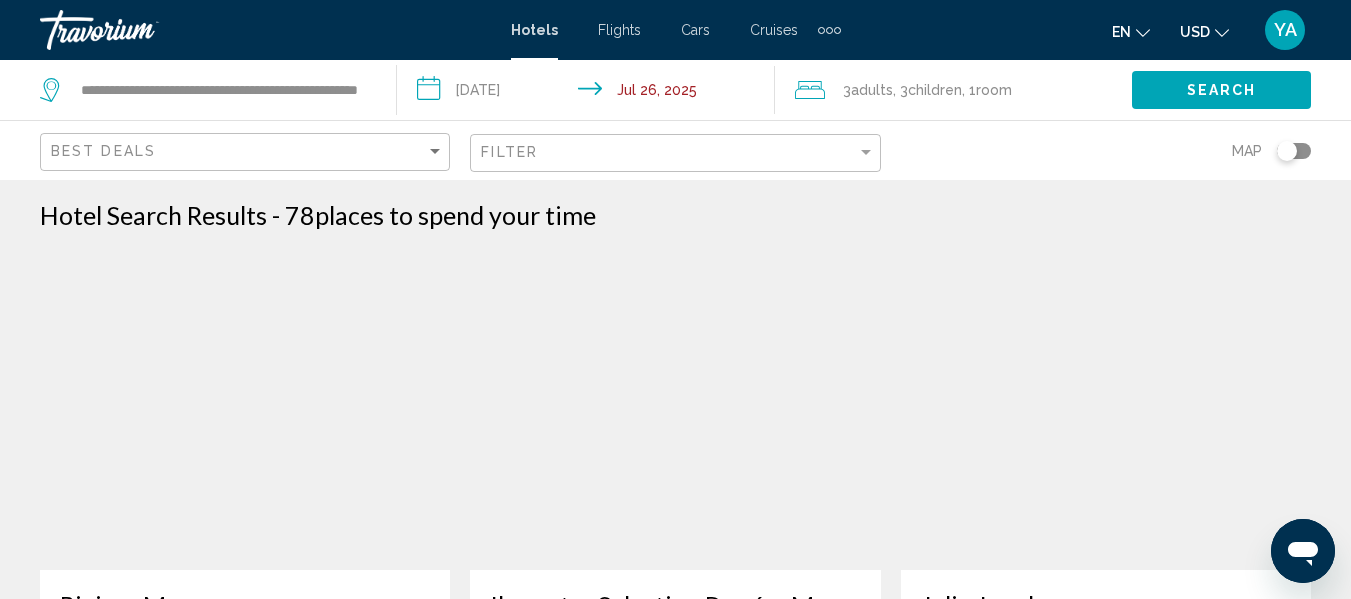click on "Search" at bounding box center (1221, 89) 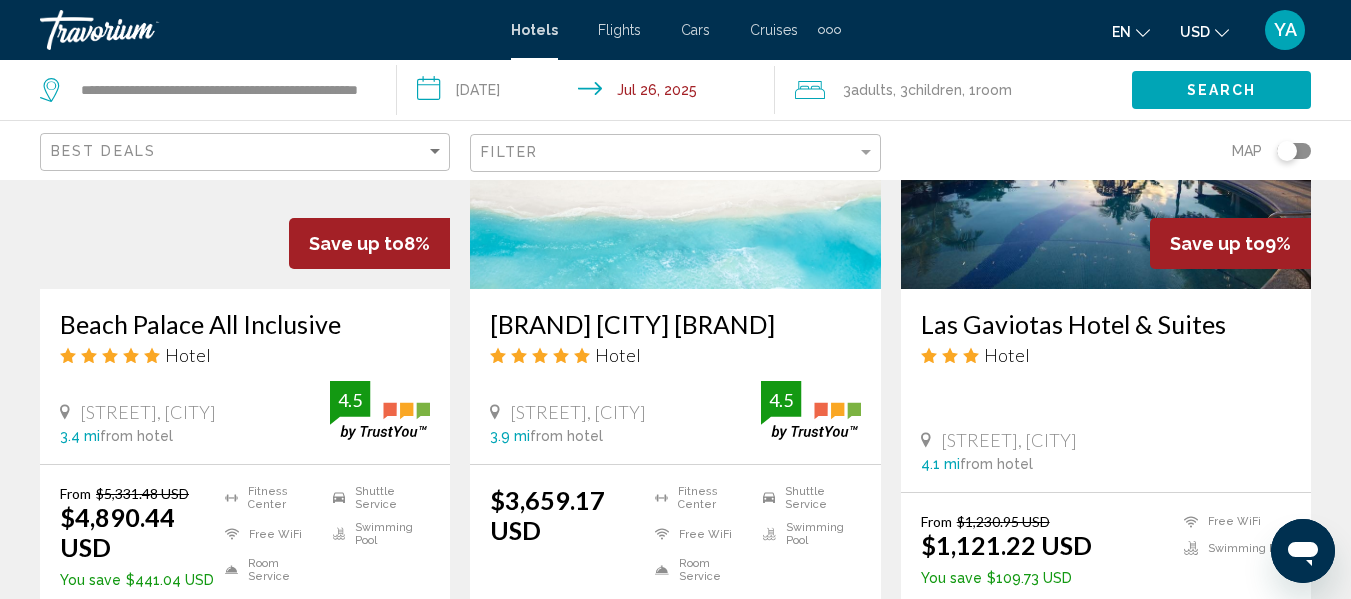 scroll, scrollTop: 2689, scrollLeft: 0, axis: vertical 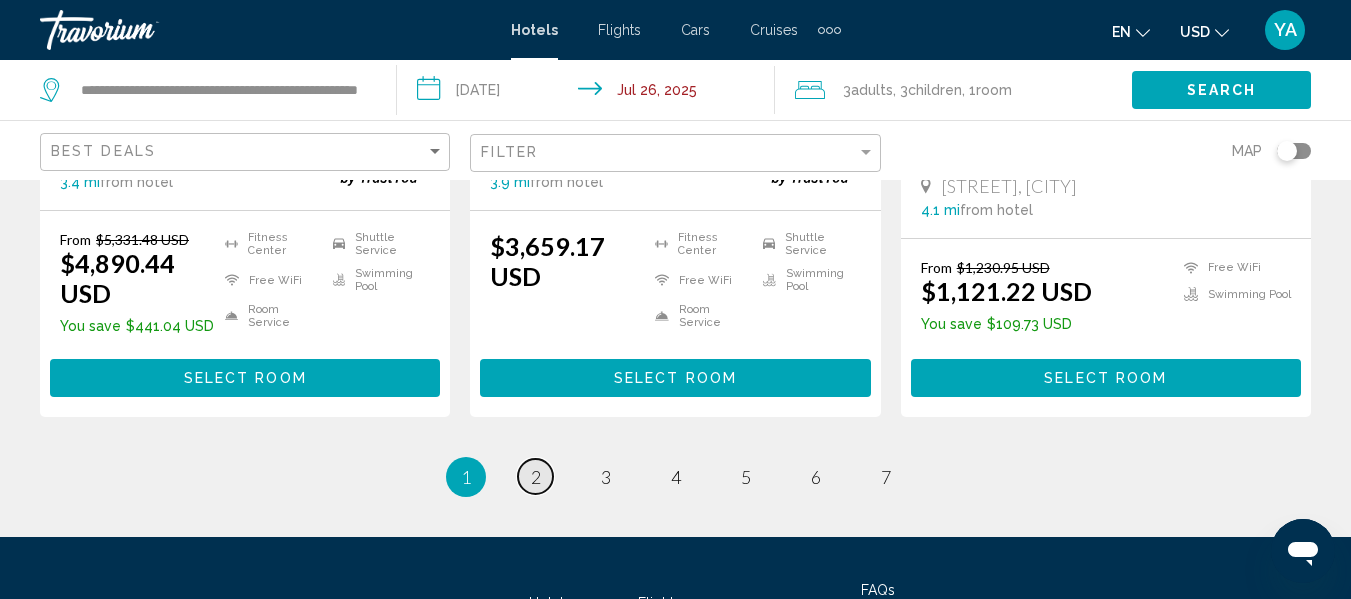 click on "page  2" at bounding box center [535, 476] 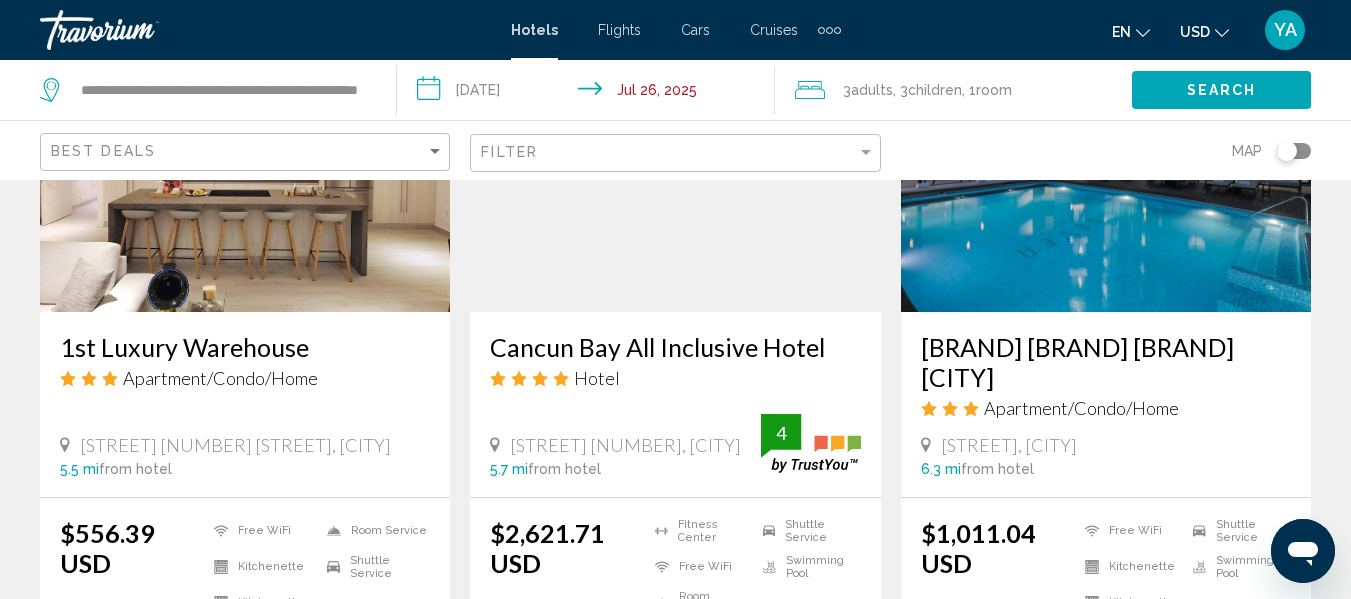 scroll, scrollTop: 2584, scrollLeft: 0, axis: vertical 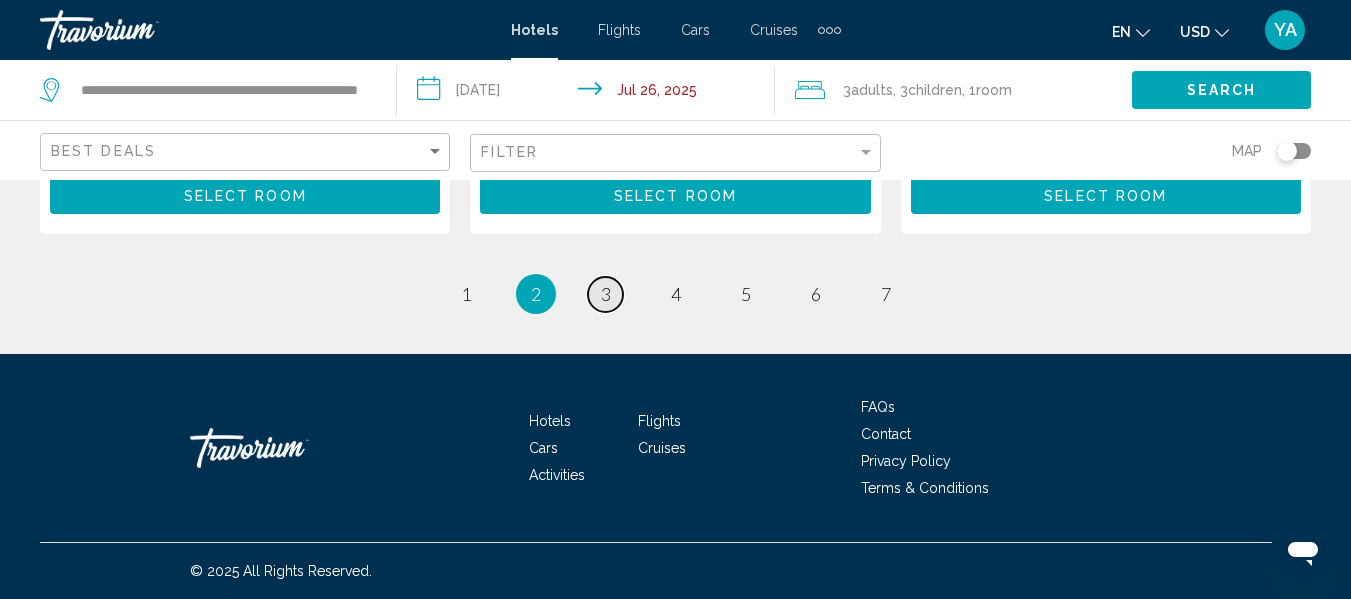 click on "page  3" at bounding box center (465, 294) 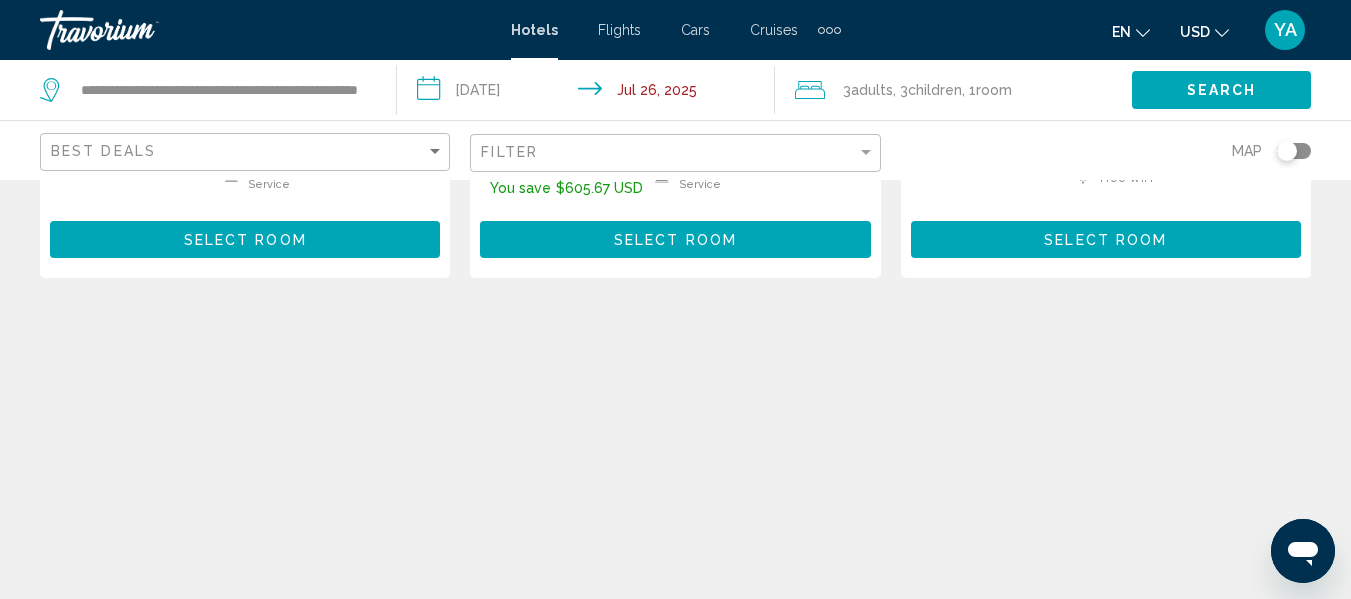 scroll, scrollTop: 0, scrollLeft: 0, axis: both 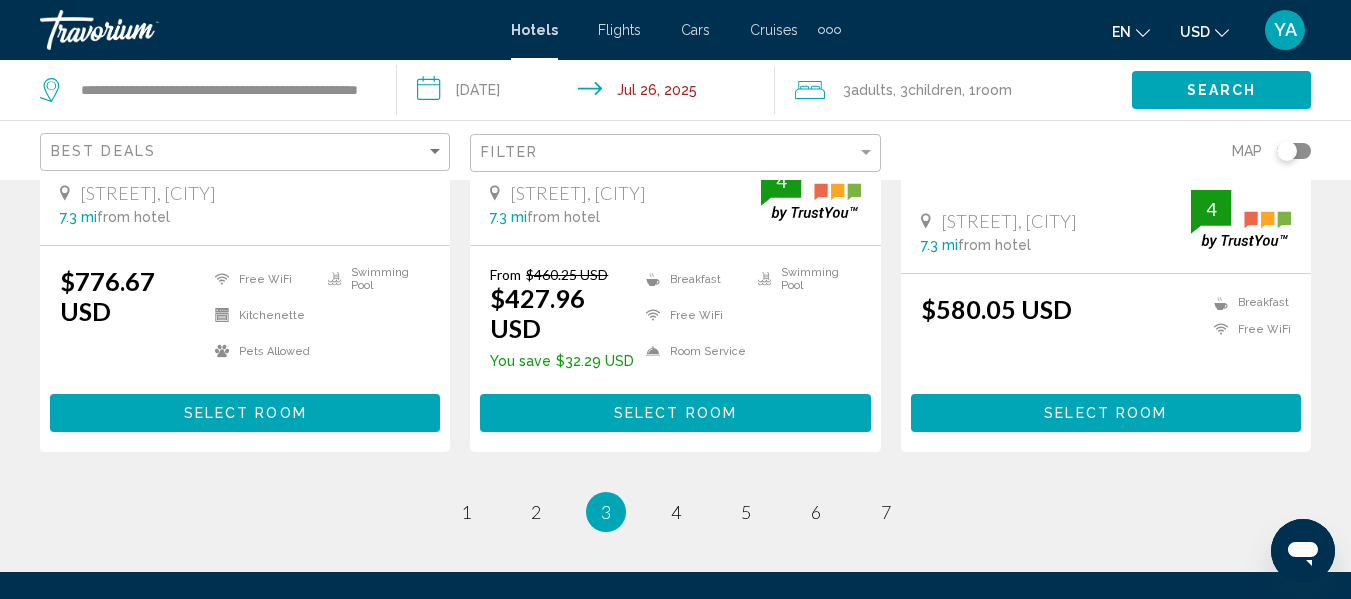 click on "[NUMBER] / [NUMBER] page [NUMBER] page [NUMBER] You're on page [NUMBER] page [NUMBER] page [NUMBER] page [NUMBER]" at bounding box center [675, 512] 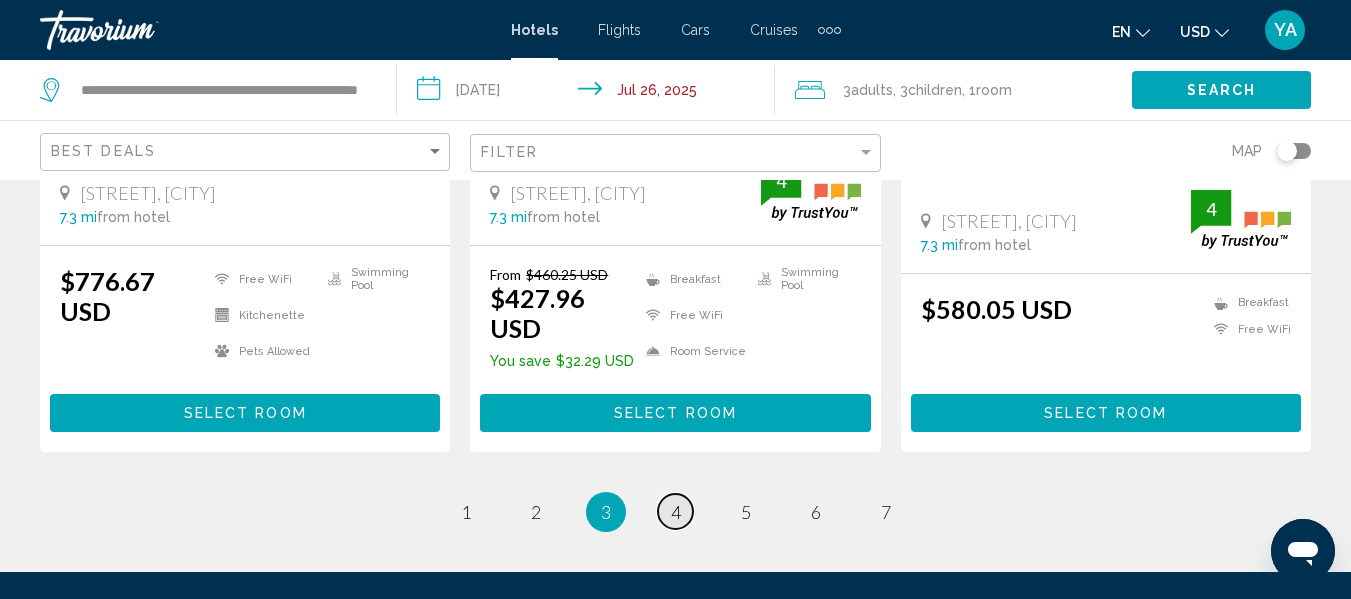 click on "page  4" at bounding box center (465, 511) 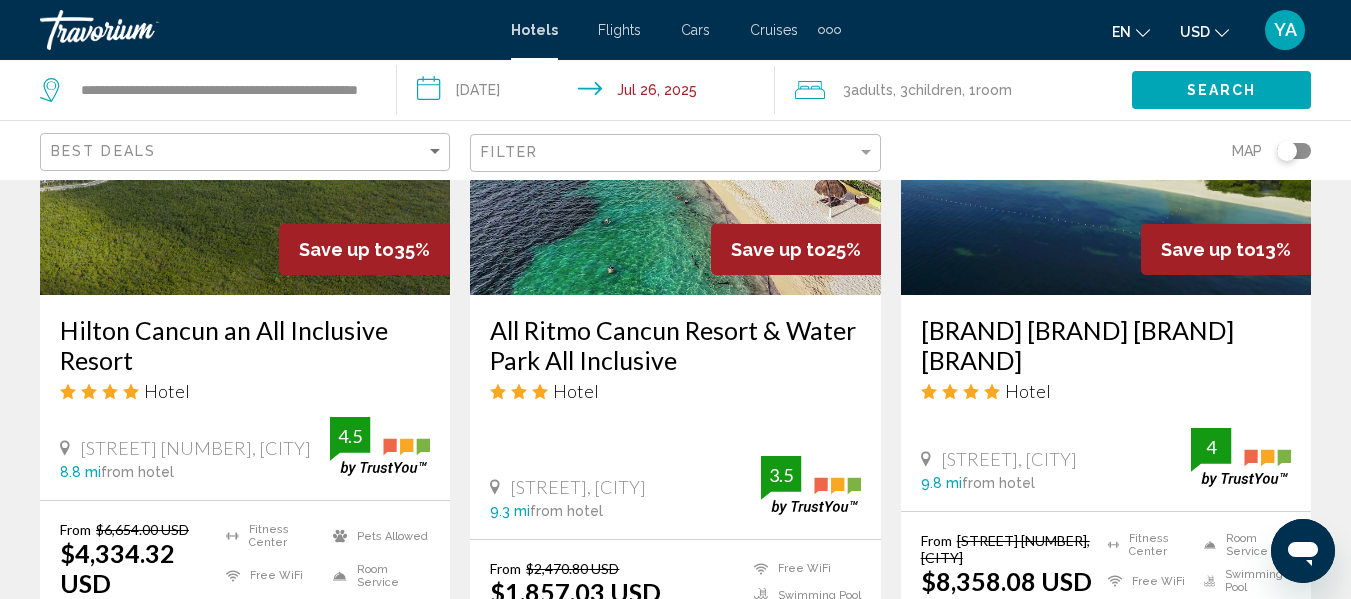 scroll, scrollTop: 1124, scrollLeft: 0, axis: vertical 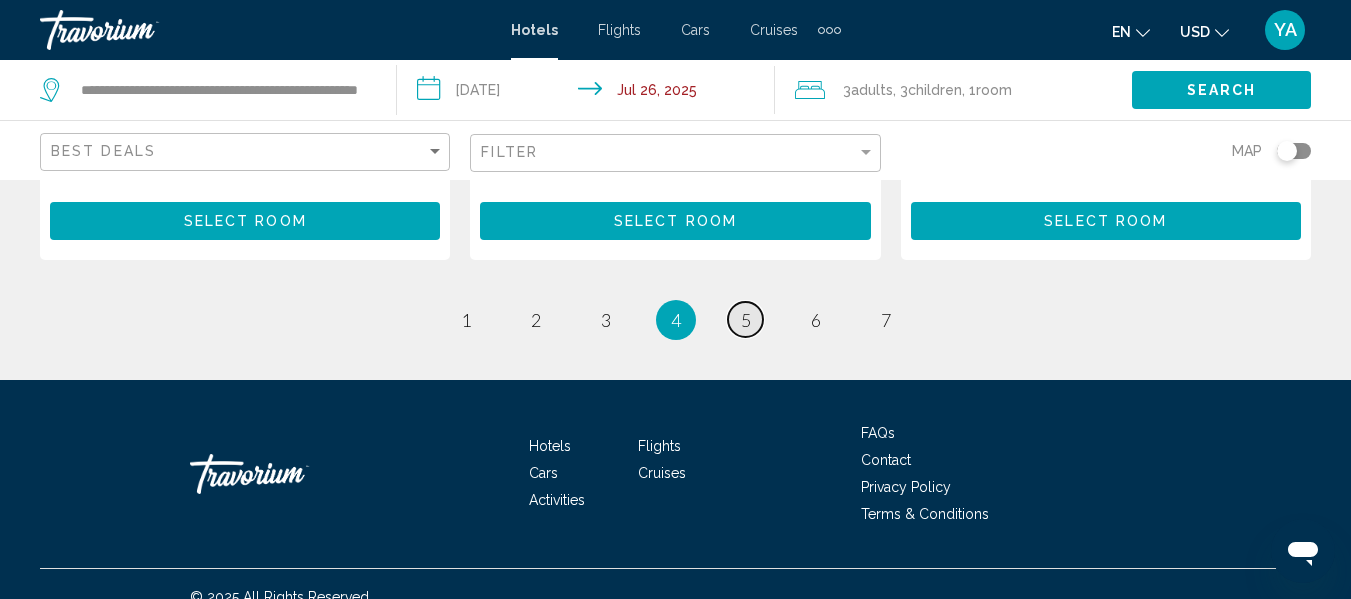 click on "5" at bounding box center [466, 320] 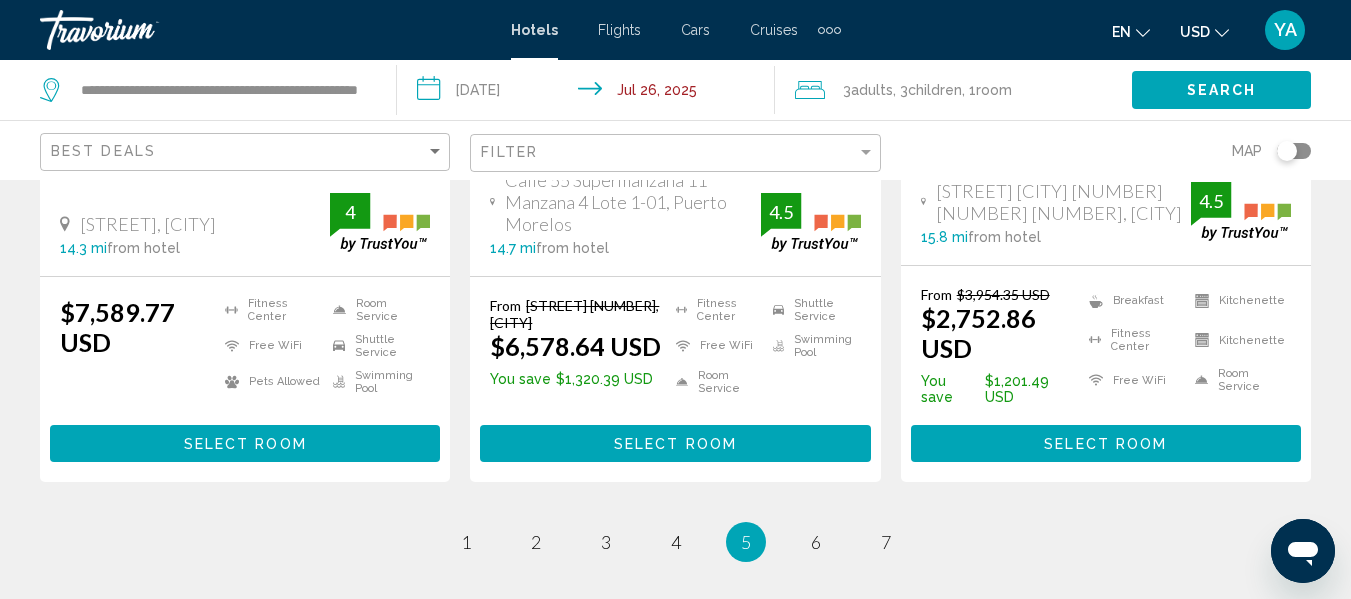 scroll, scrollTop: 2786, scrollLeft: 0, axis: vertical 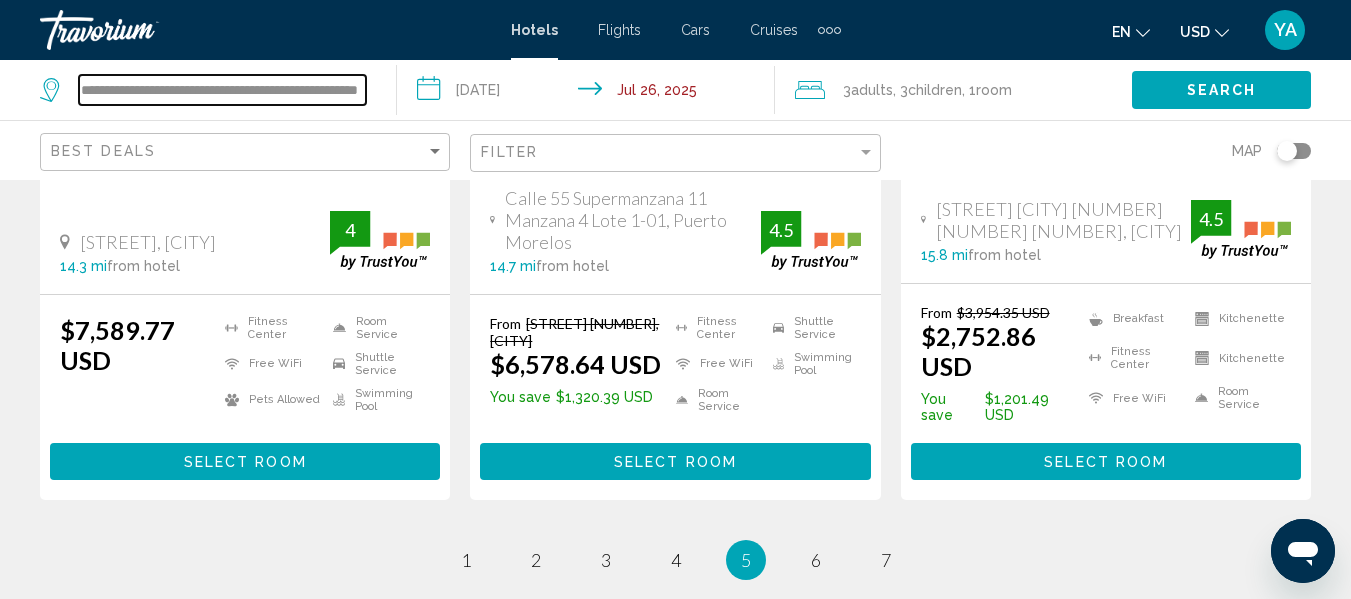click on "**********" at bounding box center (222, 90) 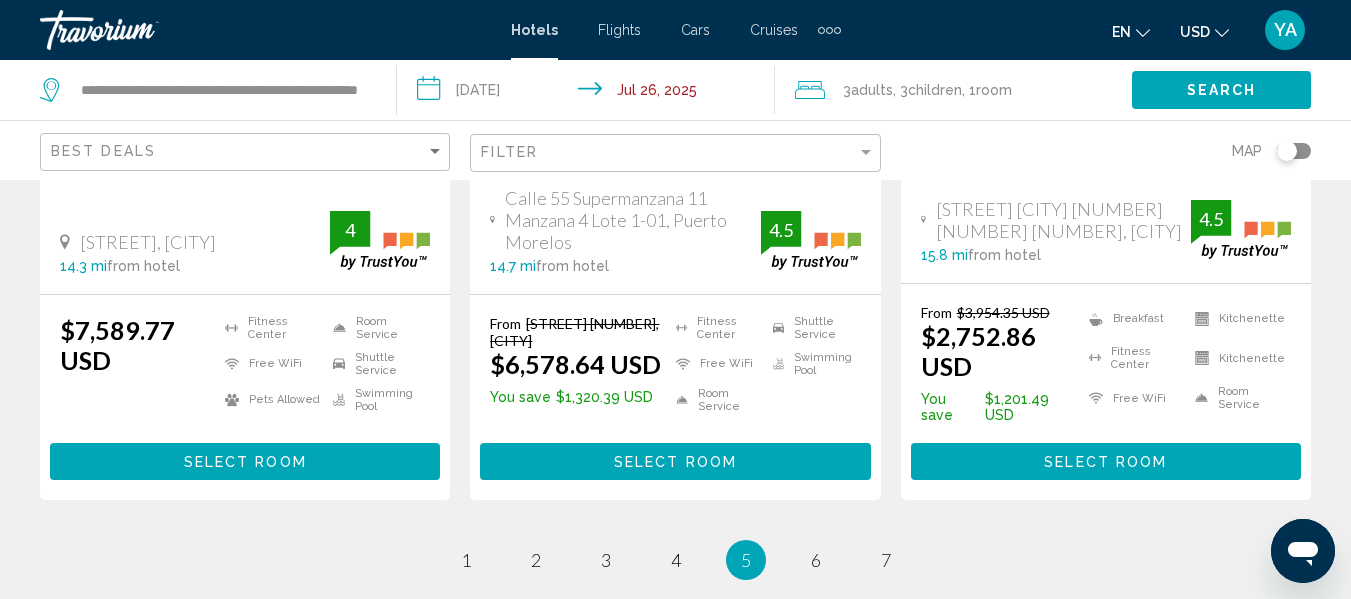 click on "Search" at bounding box center [1221, 89] 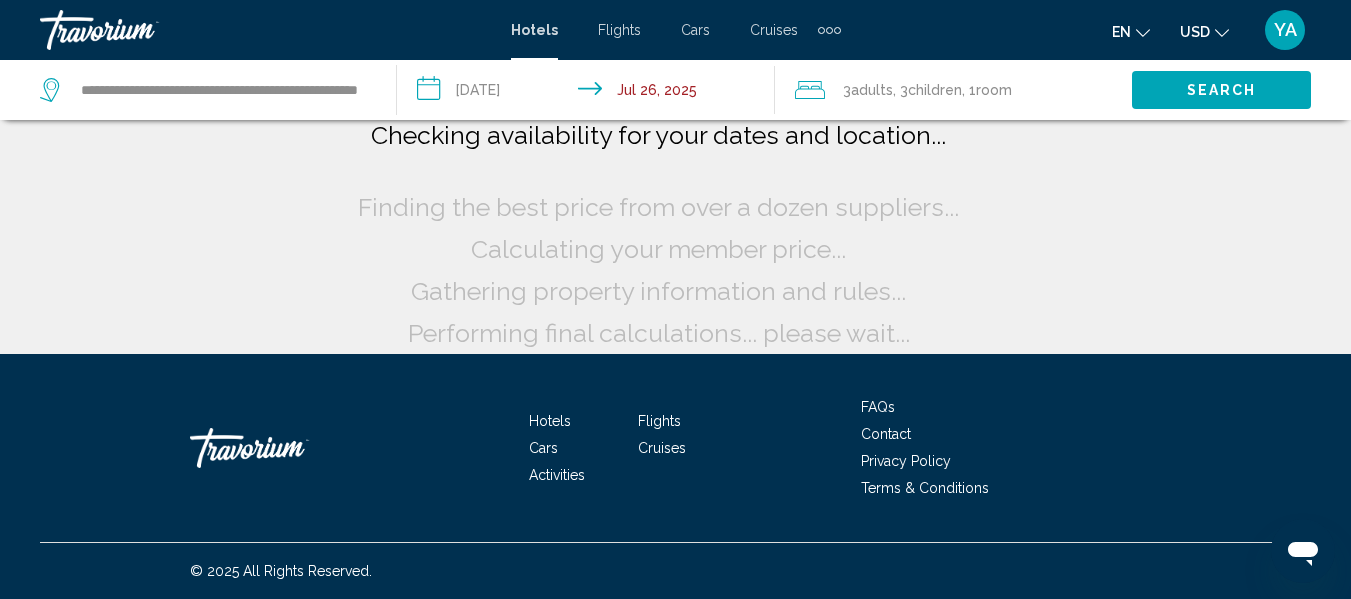 click on "**********" at bounding box center [589, 93] 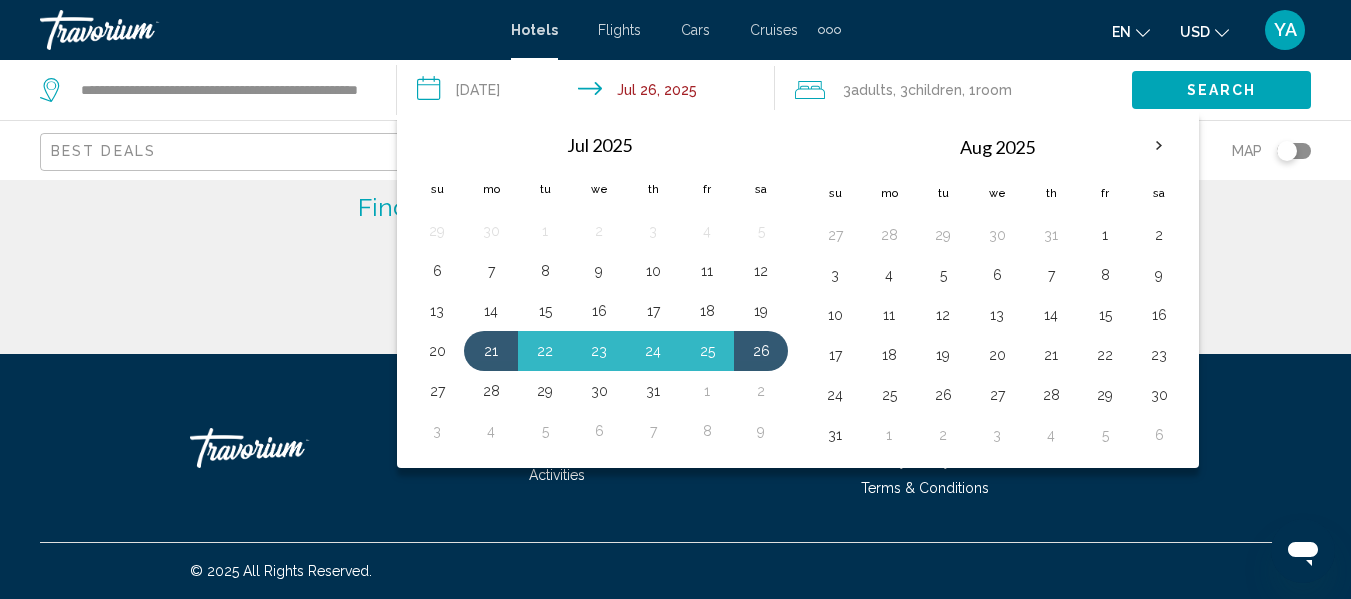 scroll, scrollTop: 228, scrollLeft: 0, axis: vertical 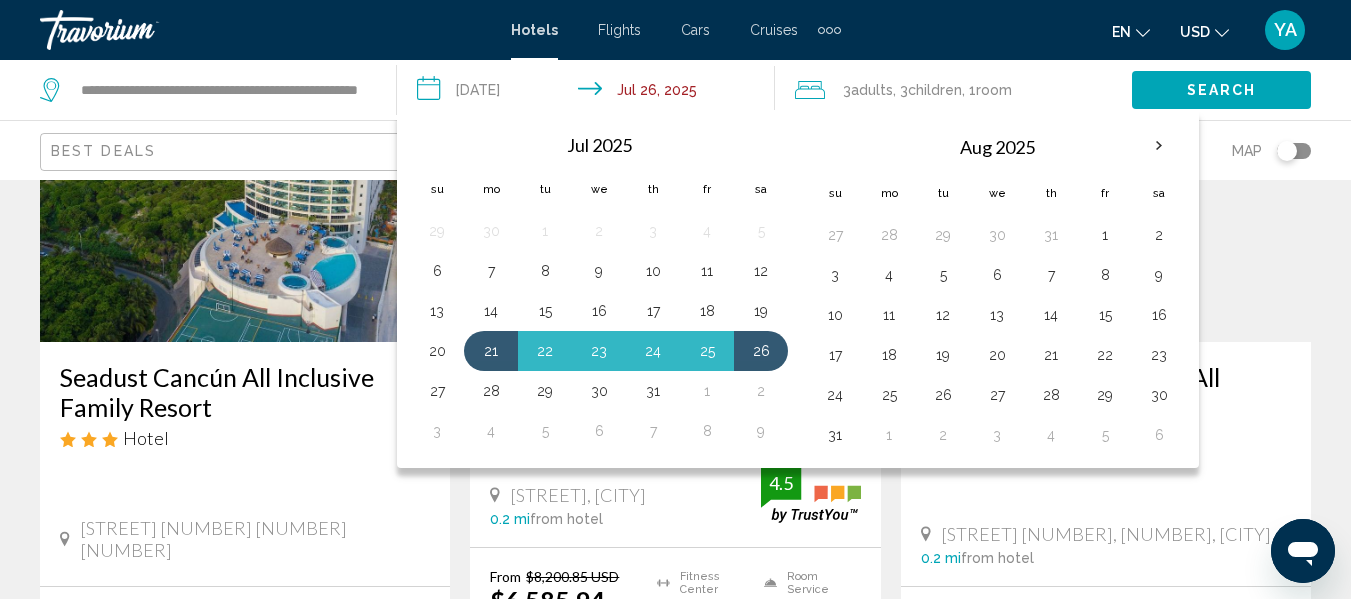click on "Hotel" at bounding box center (245, 438) 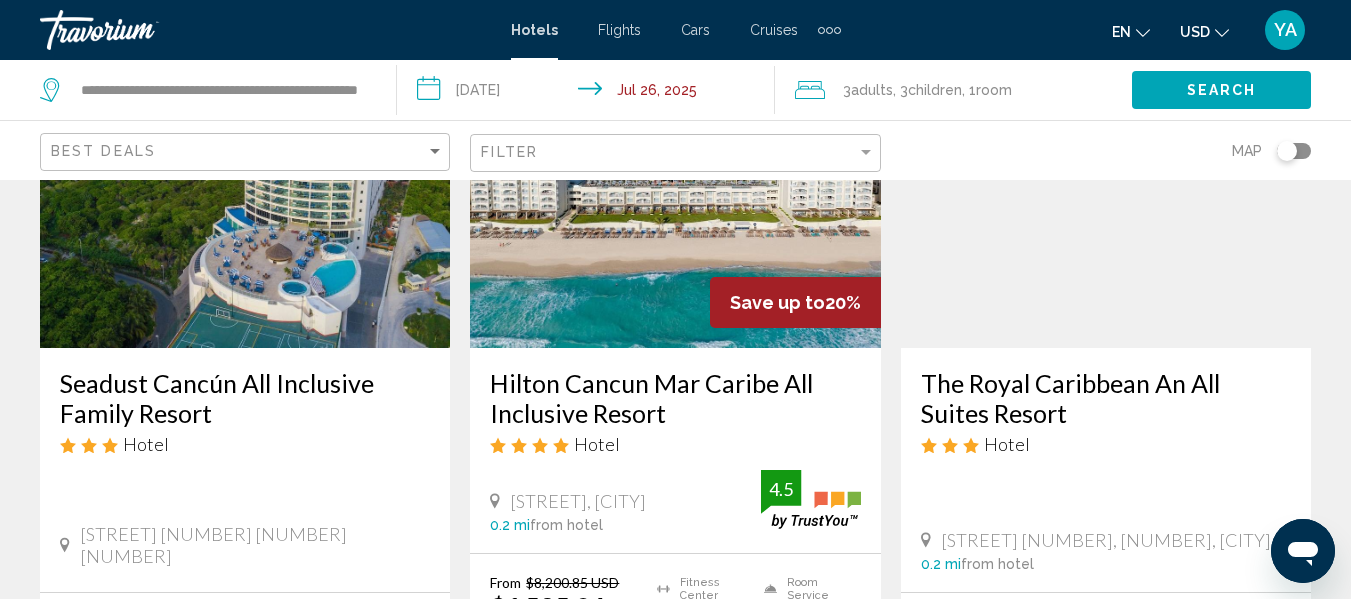scroll, scrollTop: 203, scrollLeft: 0, axis: vertical 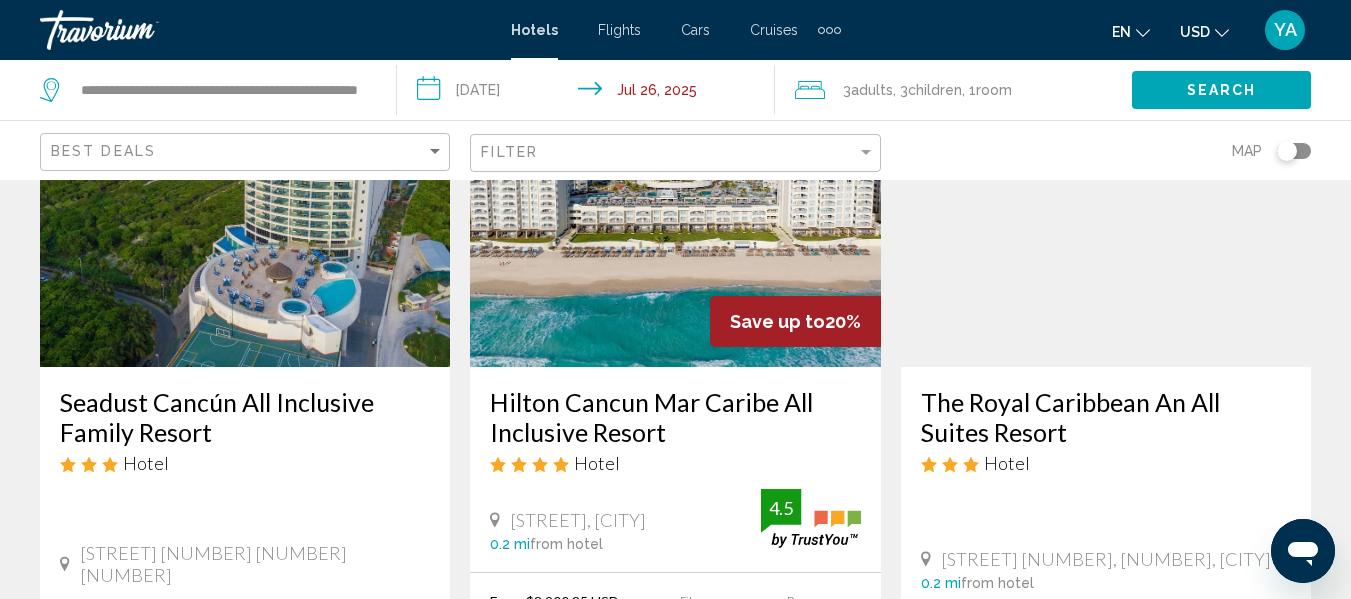 click on "Seadust Cancún All Inclusive Family Resort" at bounding box center [245, 417] 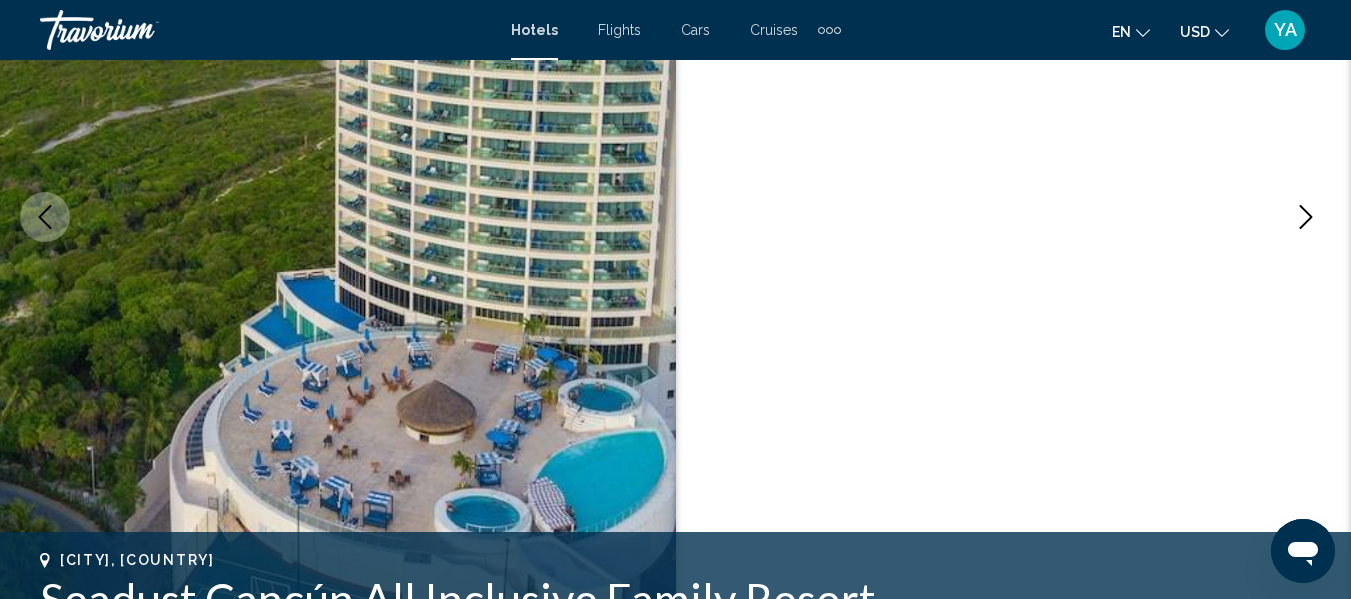 scroll, scrollTop: 358, scrollLeft: 0, axis: vertical 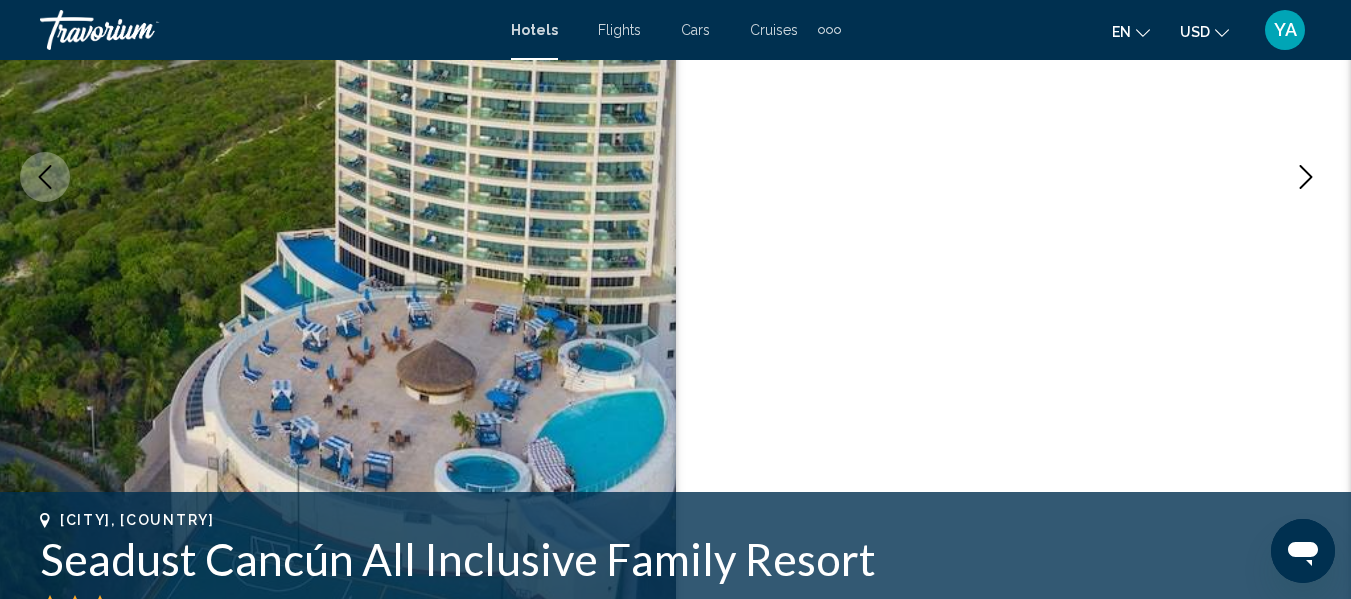 click at bounding box center [1306, 177] 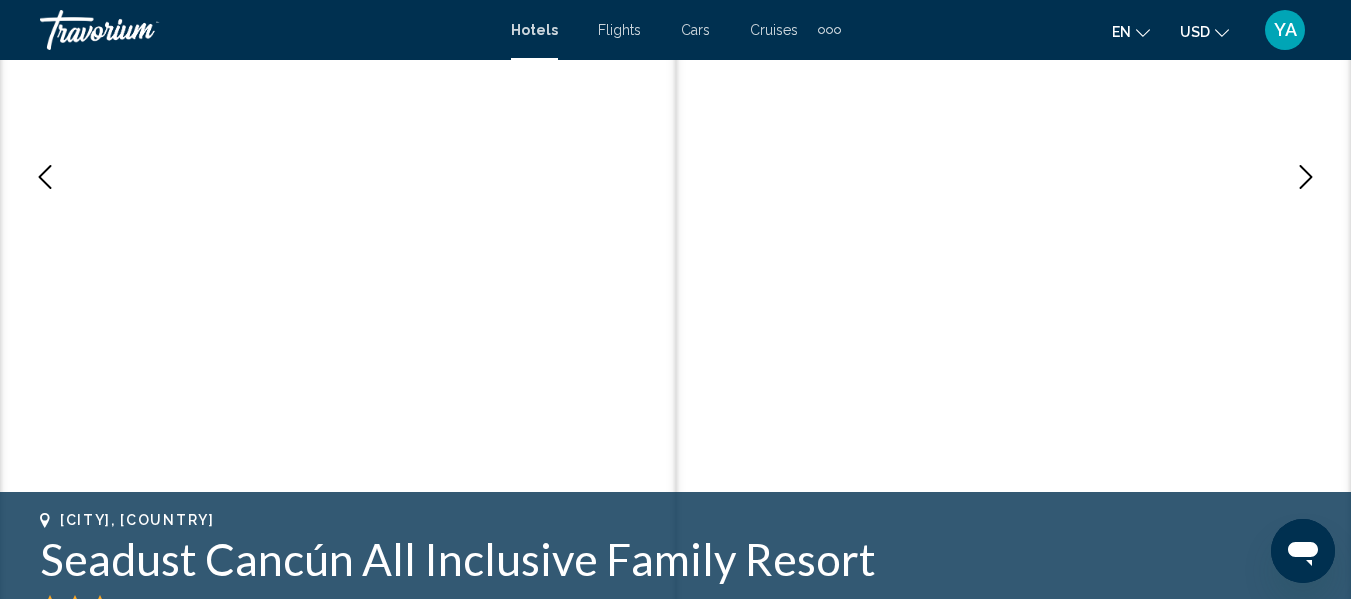 click at bounding box center (1306, 177) 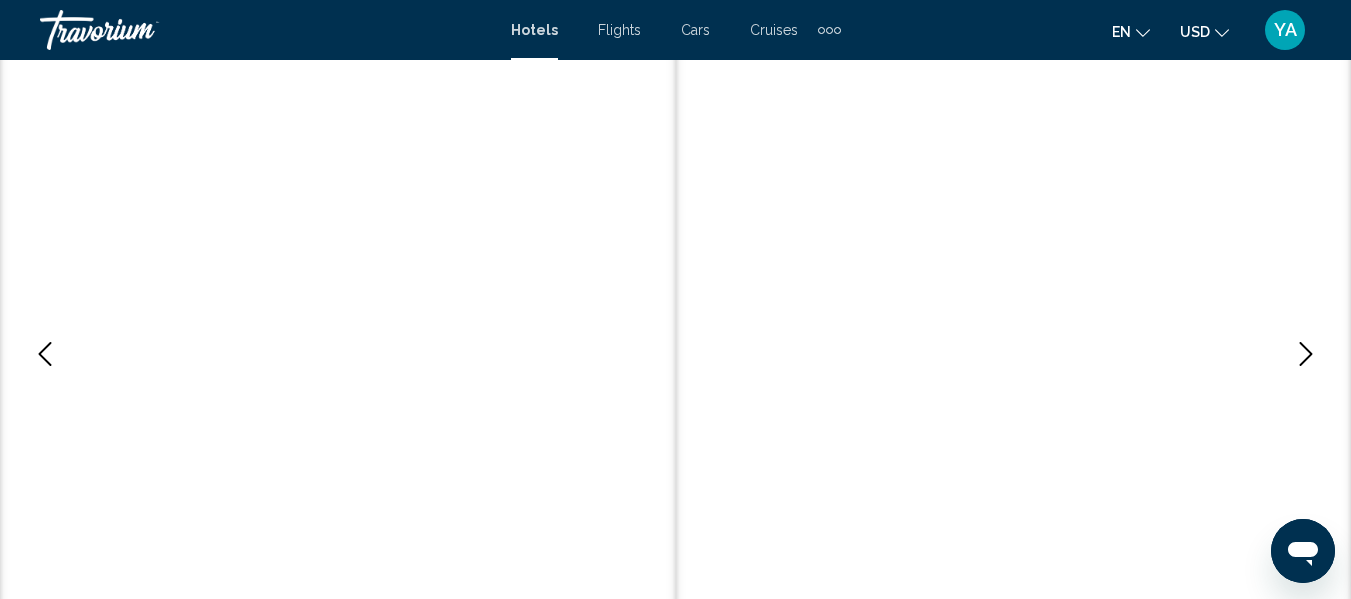 scroll, scrollTop: 0, scrollLeft: 0, axis: both 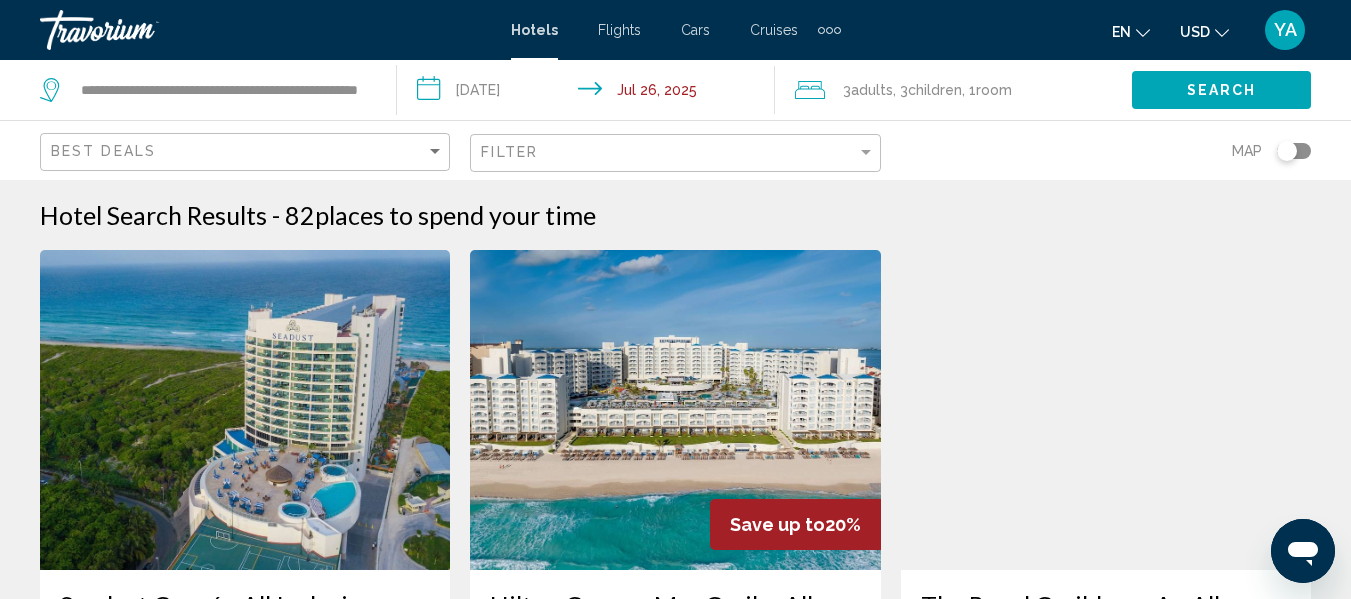 click on "**********" at bounding box center [589, 93] 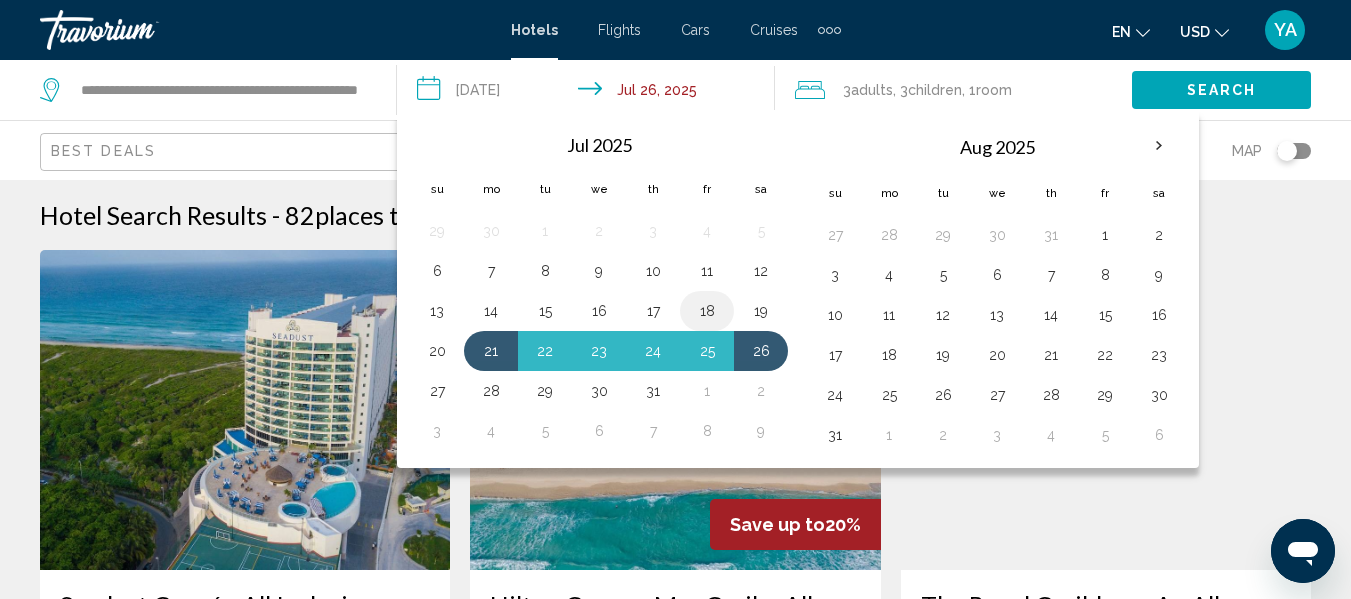 click on "18" at bounding box center (707, 311) 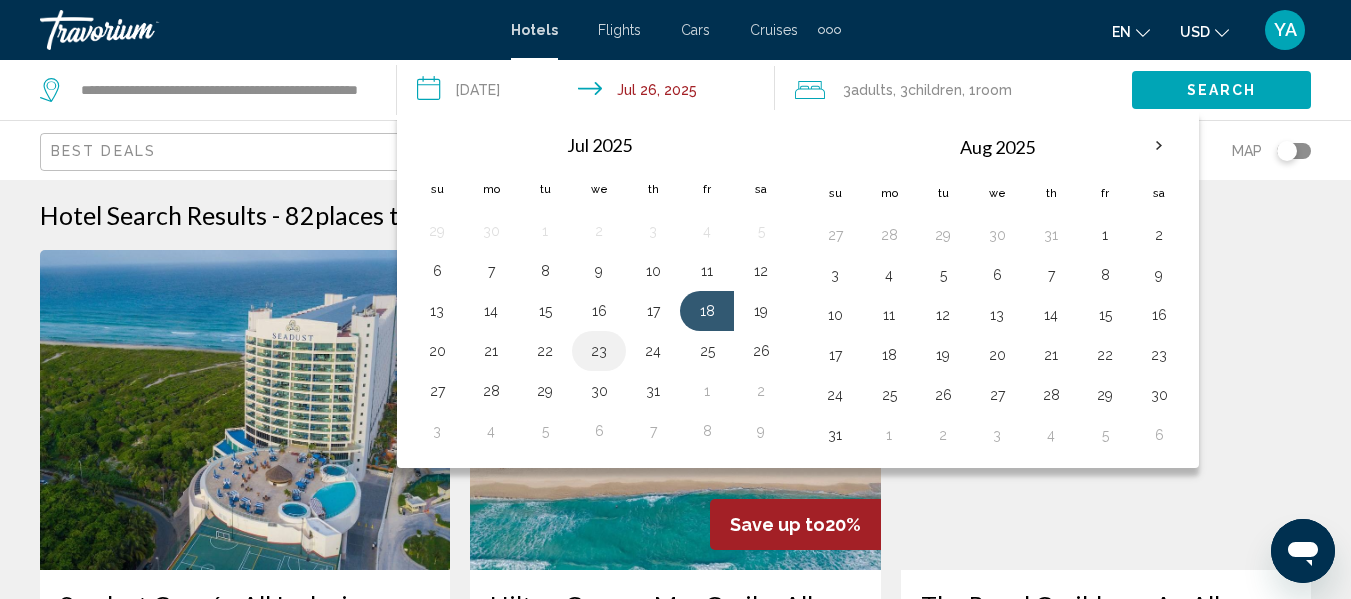 click on "23" at bounding box center [599, 351] 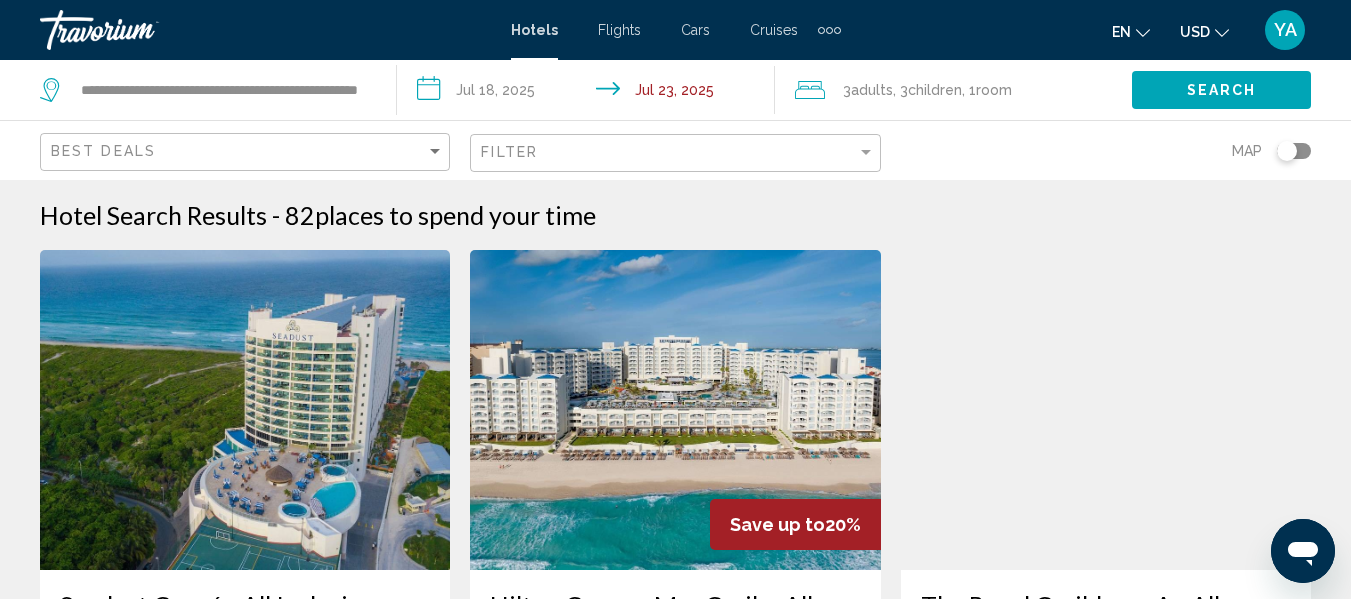 click on "Search" at bounding box center [1222, 91] 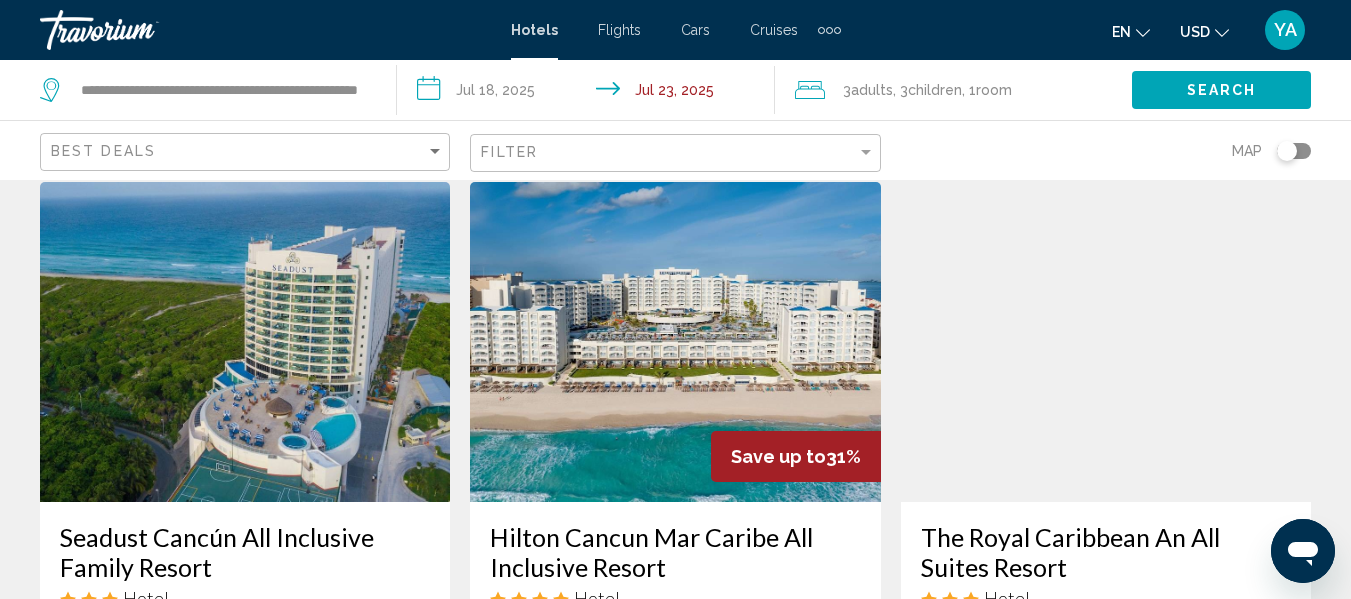scroll, scrollTop: 67, scrollLeft: 0, axis: vertical 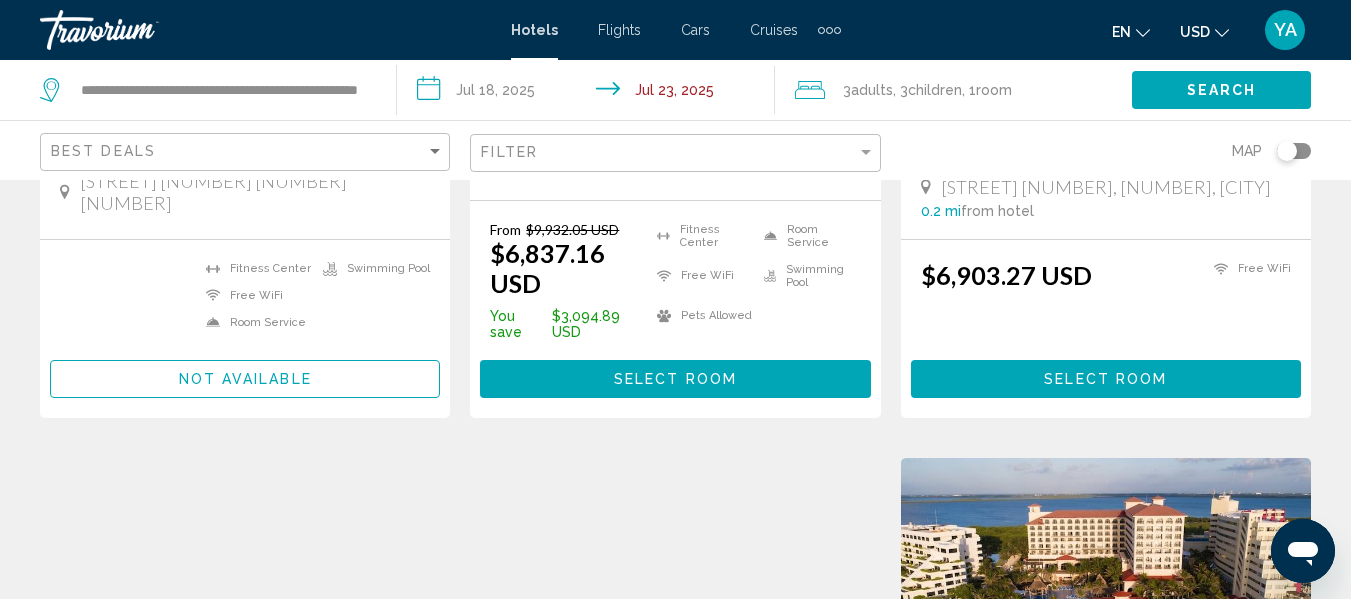 click on "Not available" at bounding box center [245, 378] 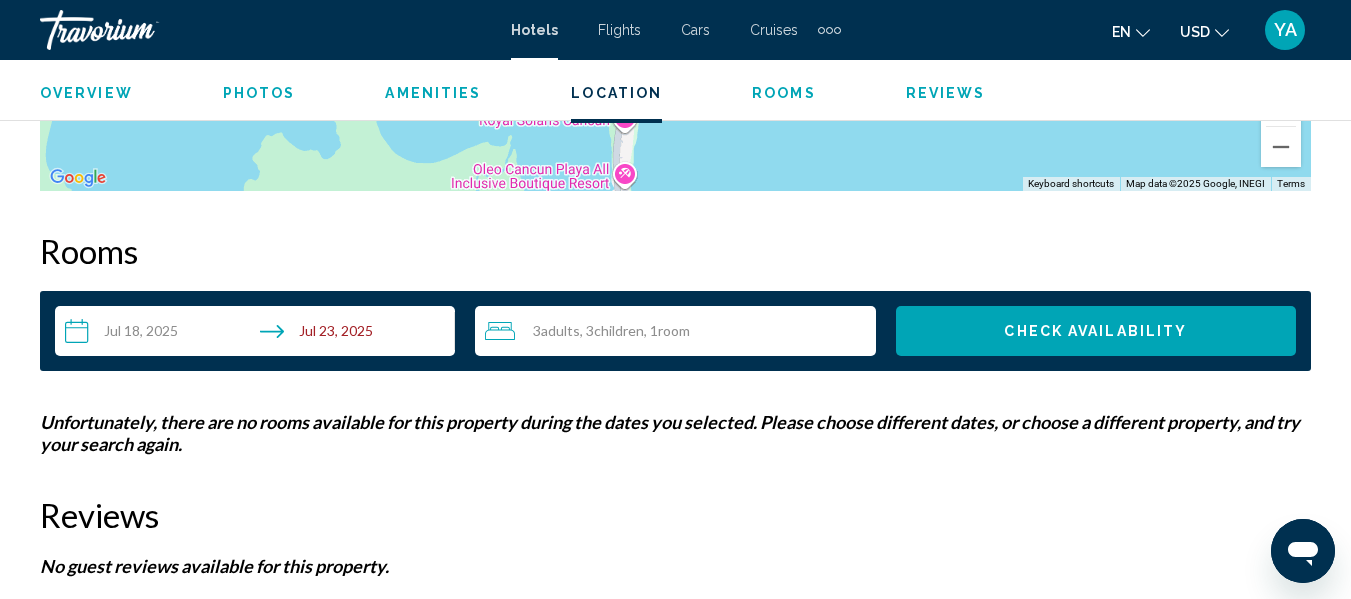 scroll, scrollTop: 2770, scrollLeft: 0, axis: vertical 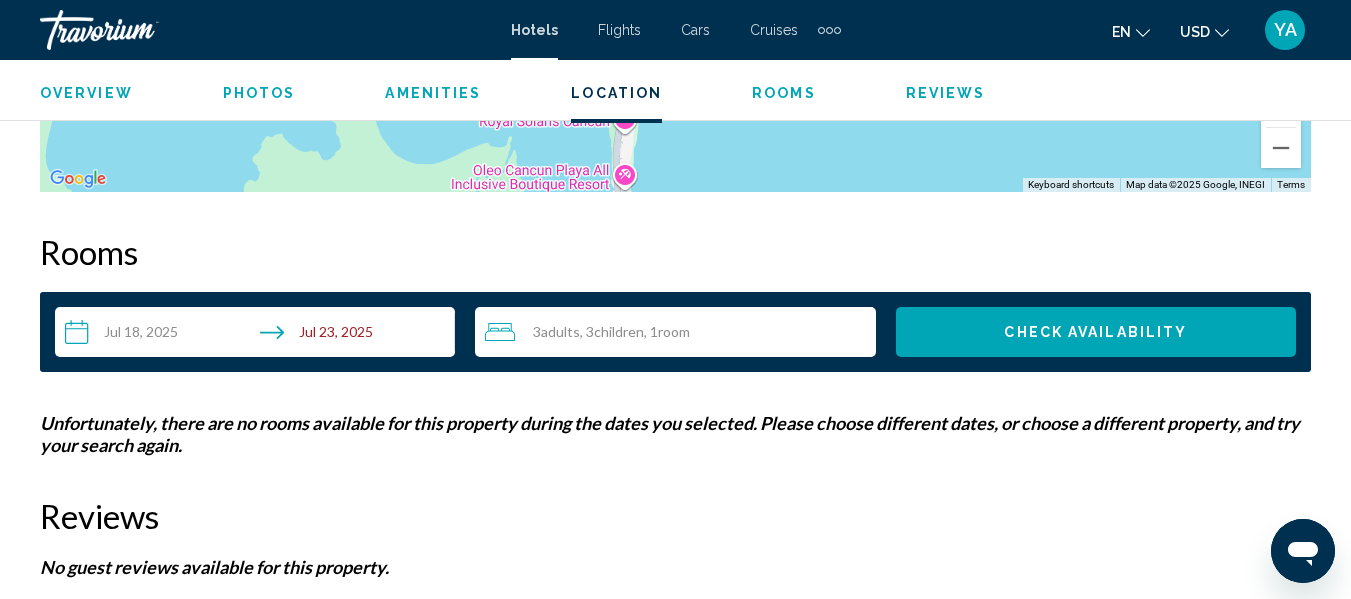 click on "**********" at bounding box center [259, 335] 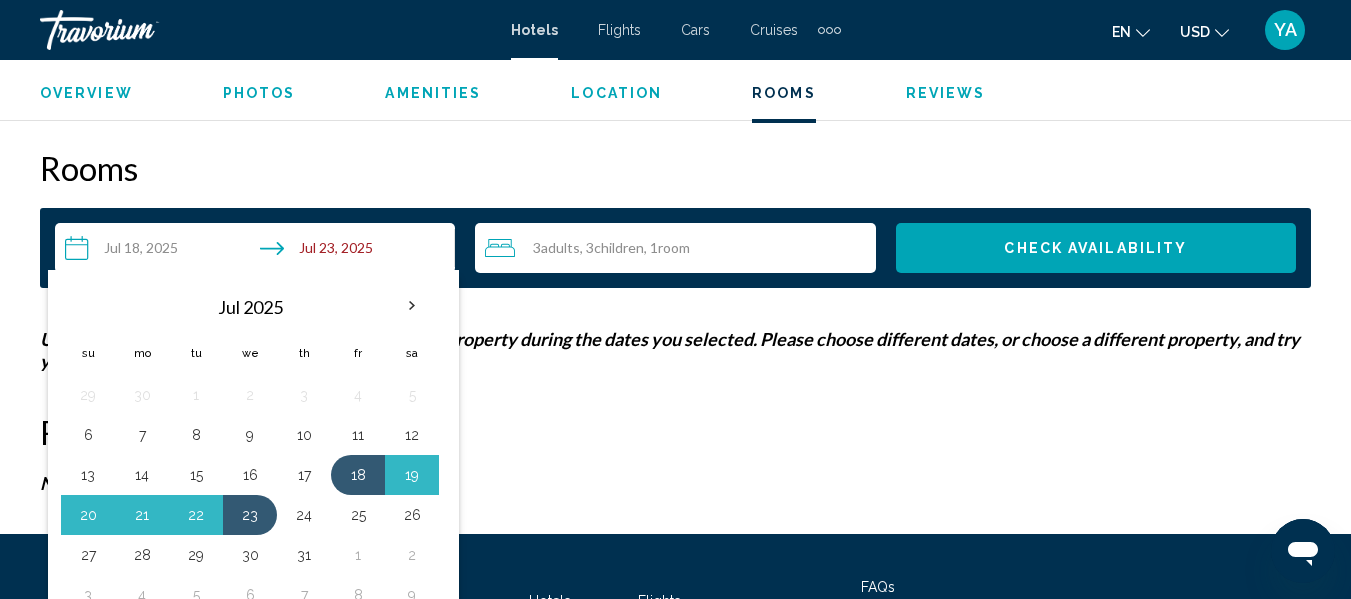 scroll, scrollTop: 2853, scrollLeft: 0, axis: vertical 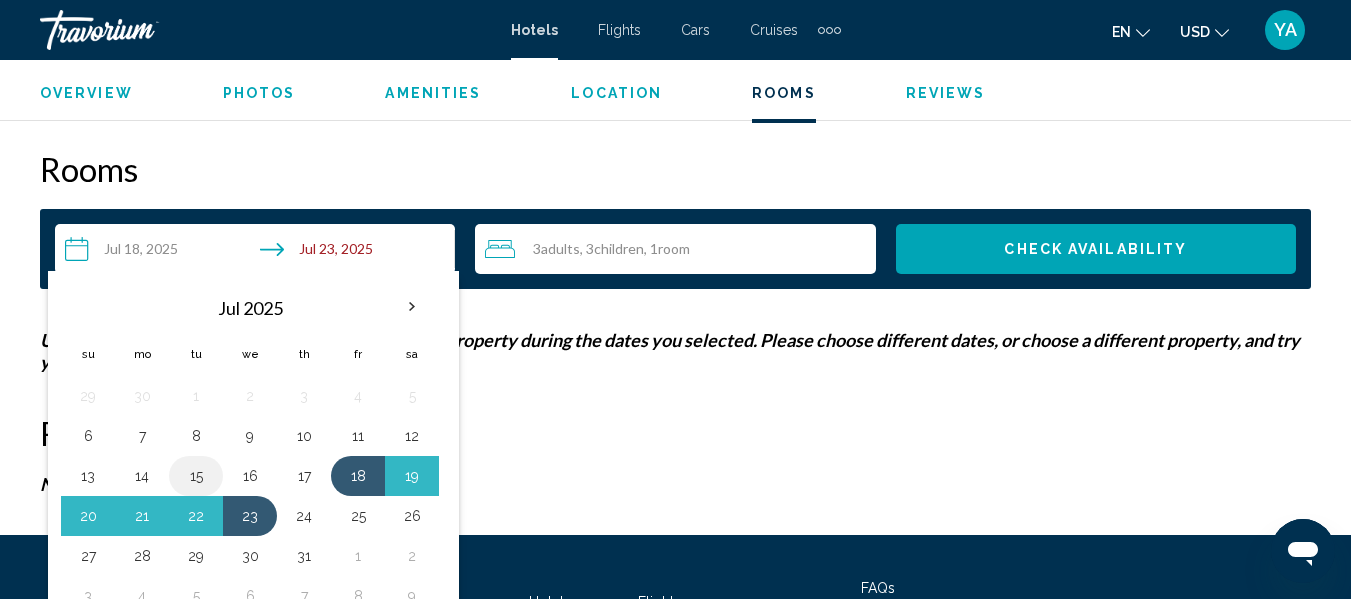 click on "15" at bounding box center [196, 476] 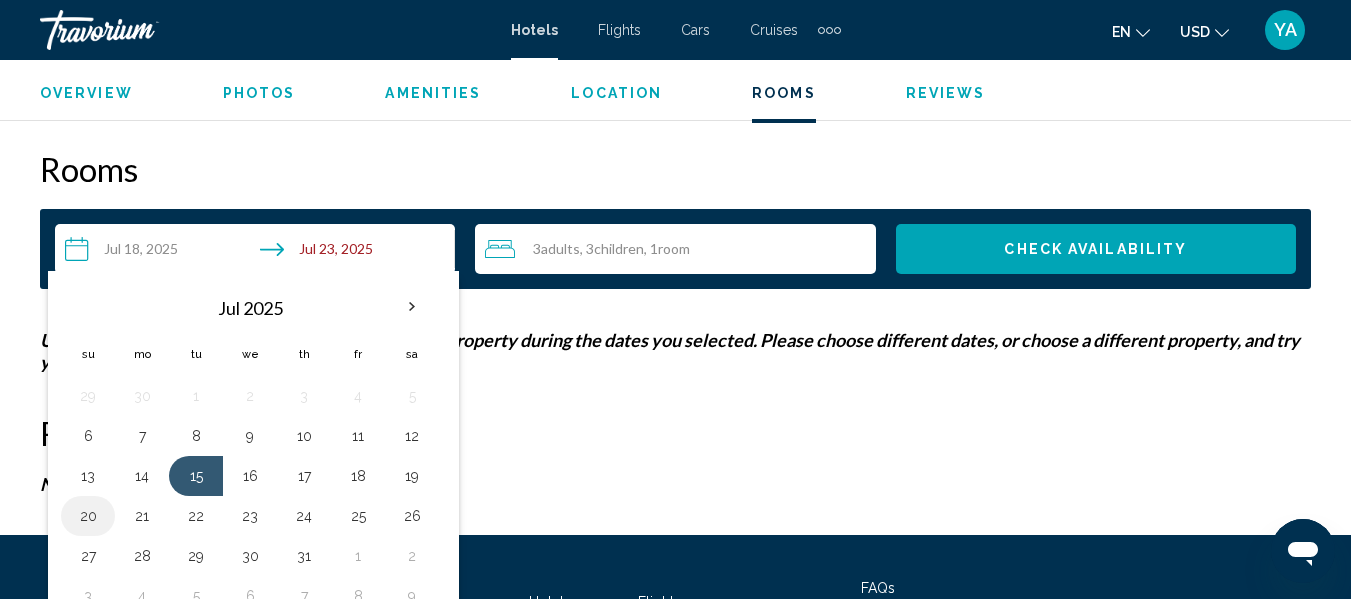 click on "20" at bounding box center (88, 516) 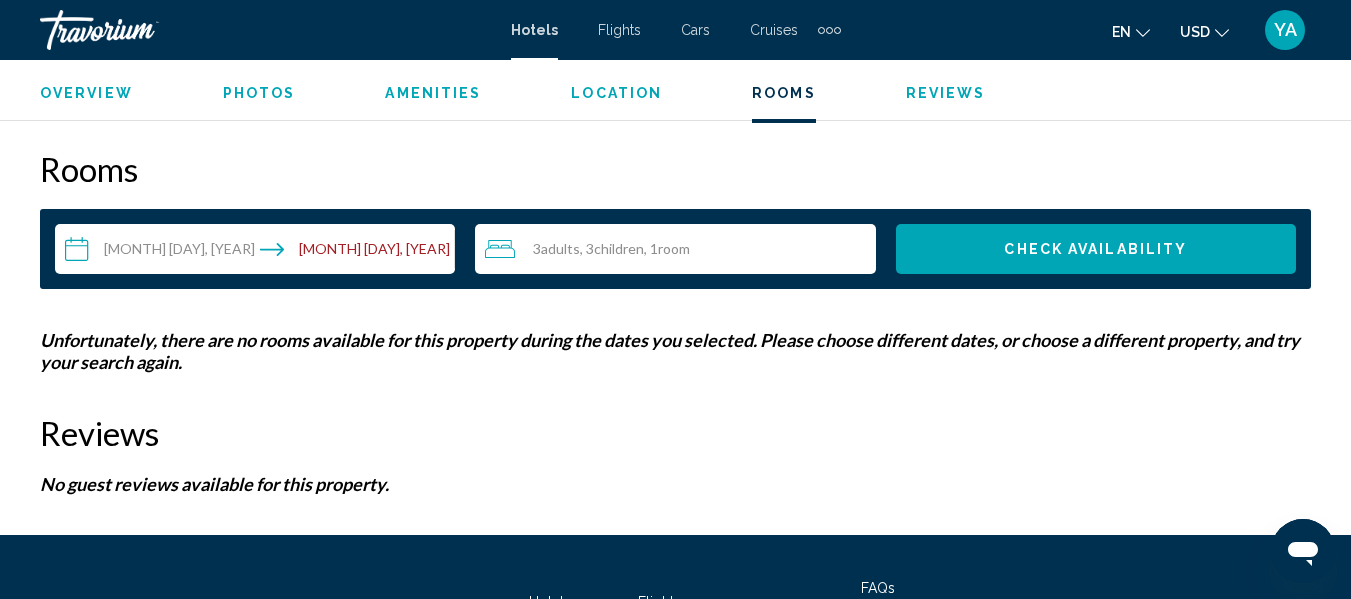 click on "Check Availability" at bounding box center [1096, 249] 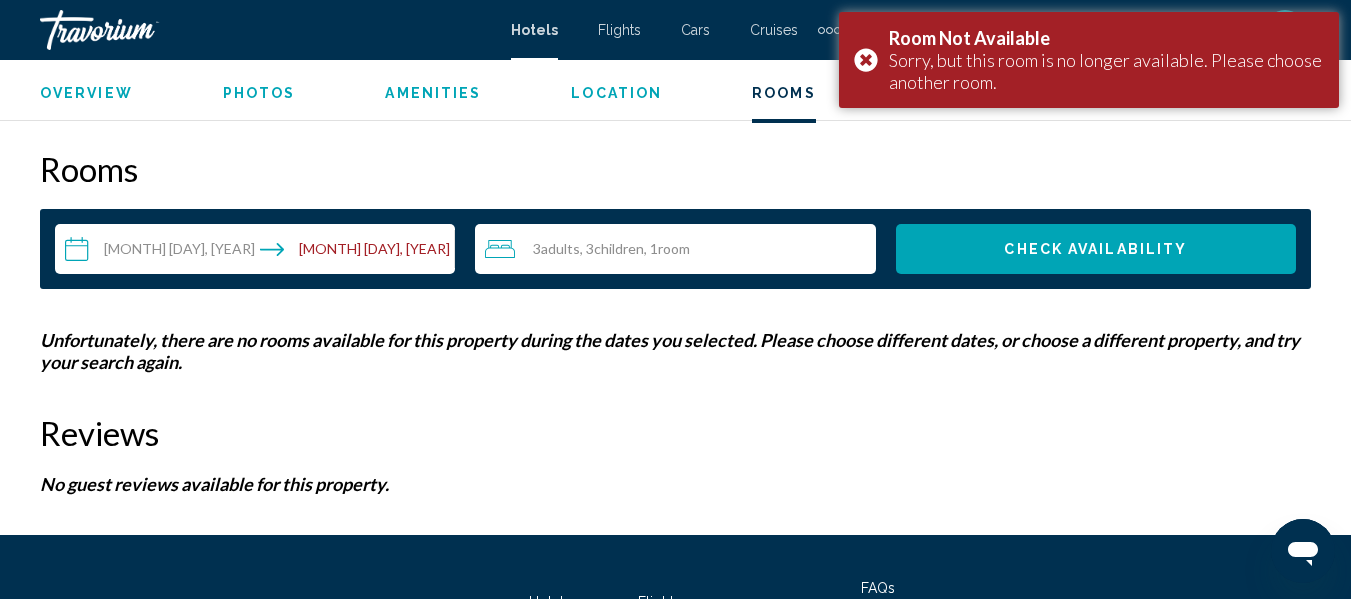 click on "[NUMBER] Adult Adults , [NUMBER] Child Children , [NUMBER] Room rooms" at bounding box center (680, 249) 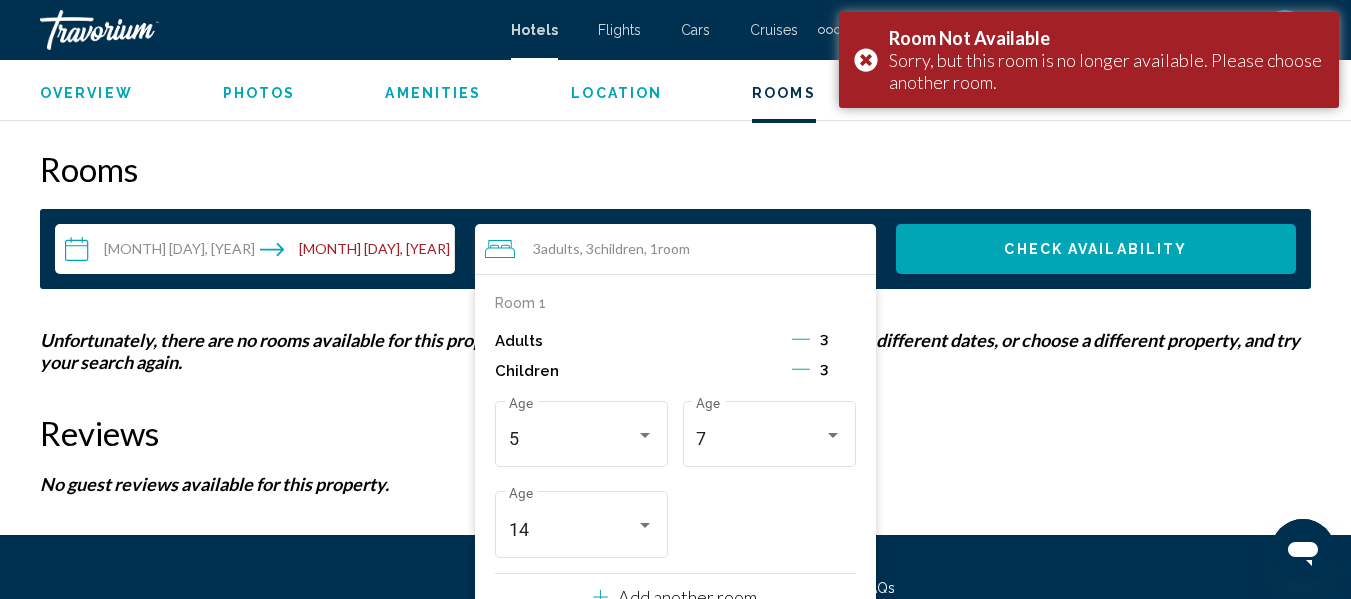 click on "3" at bounding box center [824, 338] 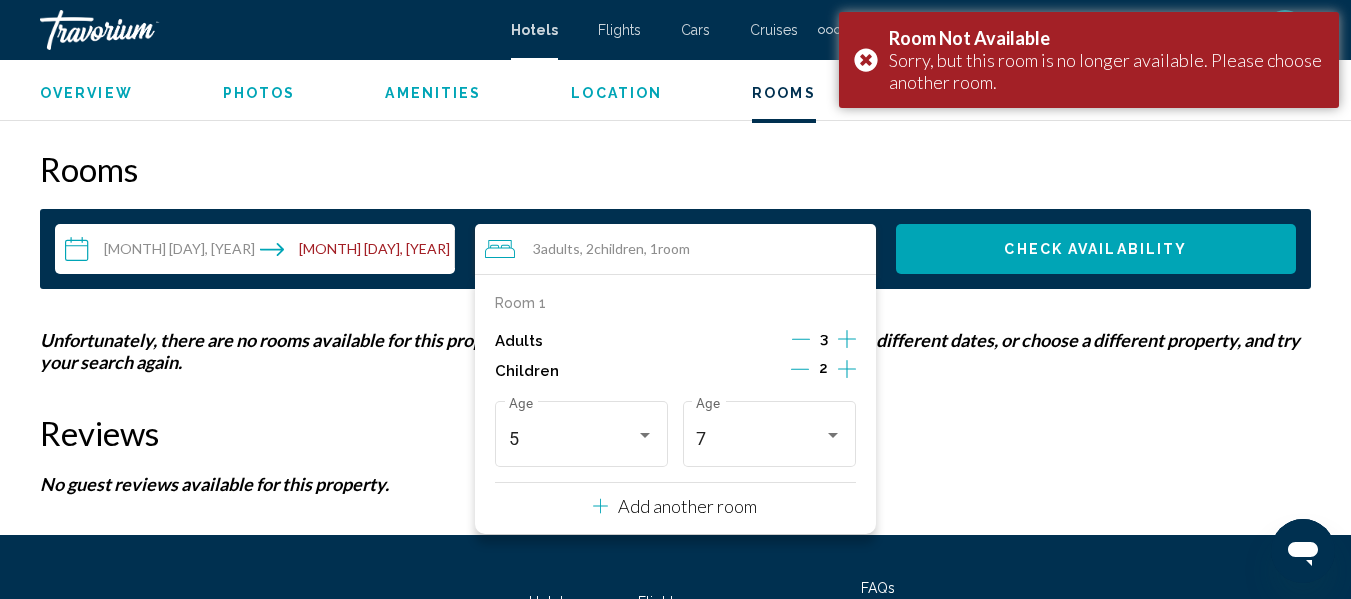 click at bounding box center [847, 339] 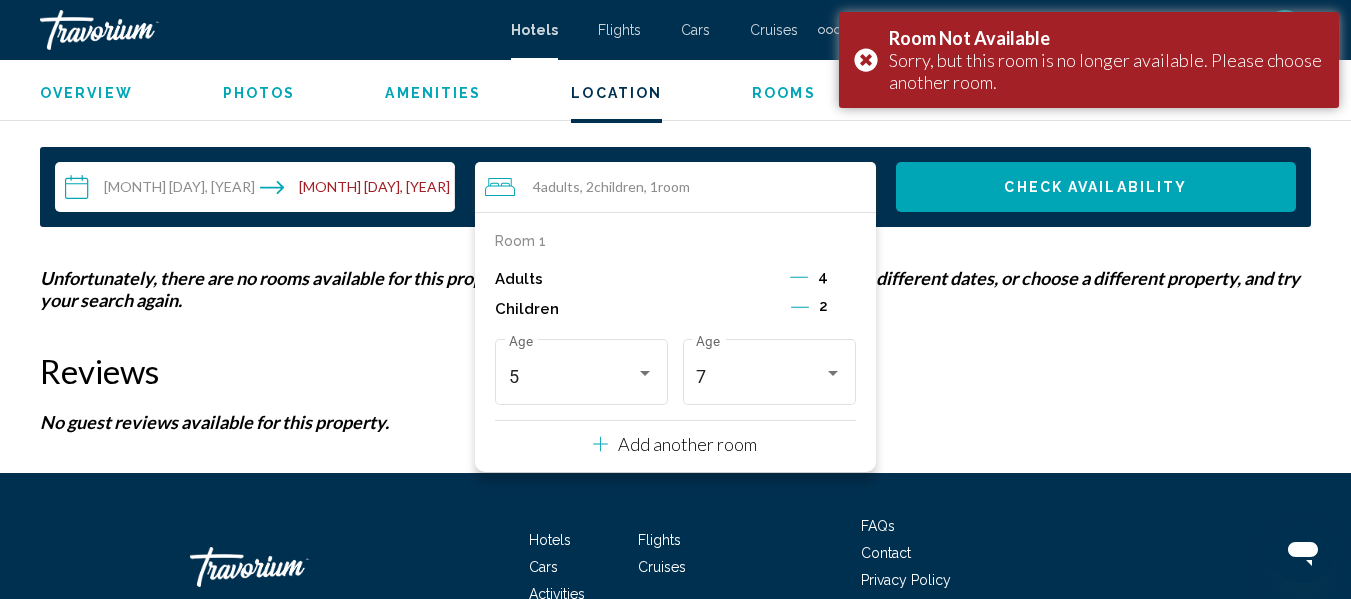 scroll, scrollTop: 2842, scrollLeft: 0, axis: vertical 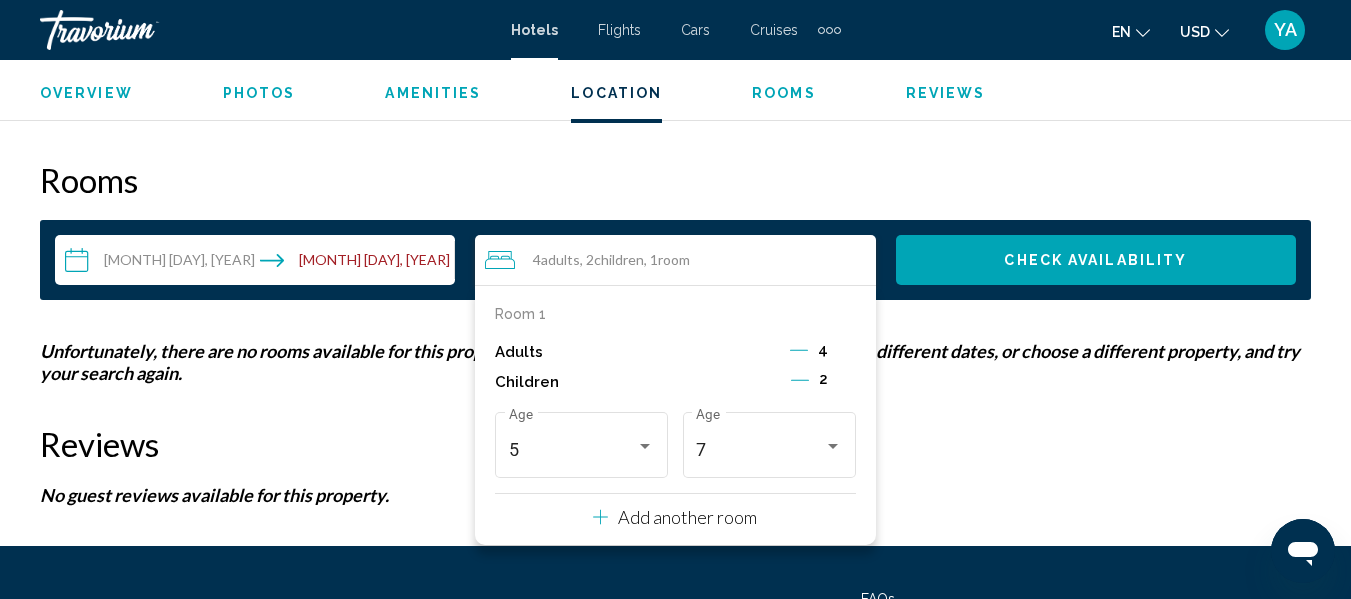 click on "Check Availability" at bounding box center (1095, 261) 